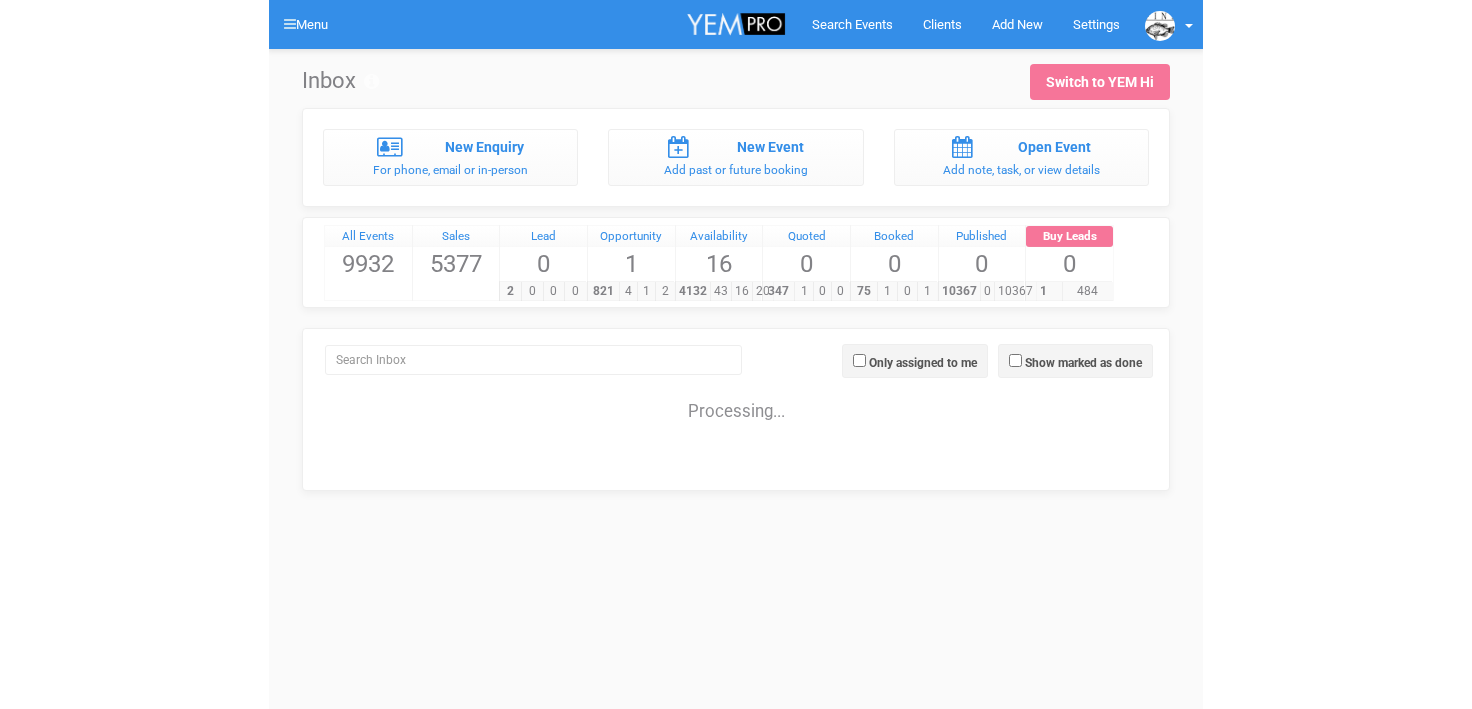 scroll, scrollTop: 0, scrollLeft: 0, axis: both 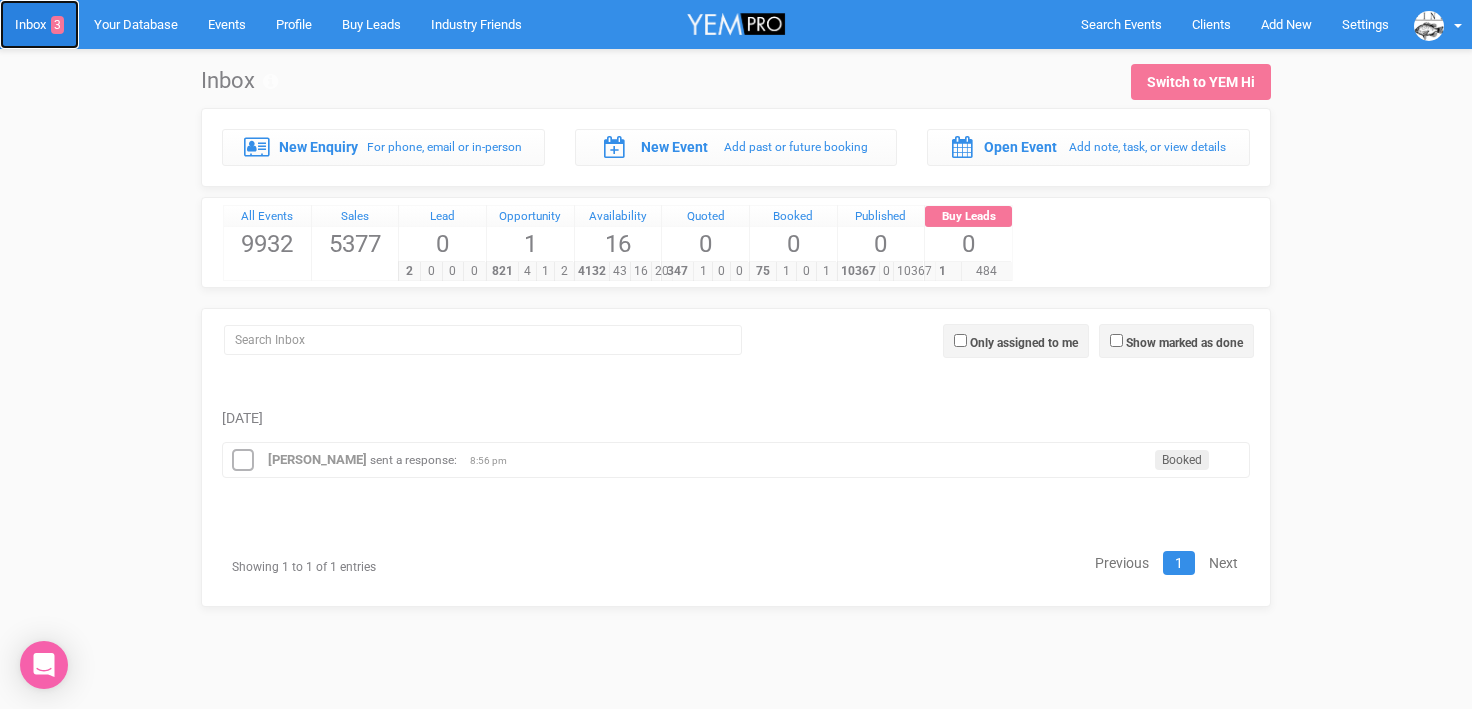 click on "Inbox  3" at bounding box center [39, 24] 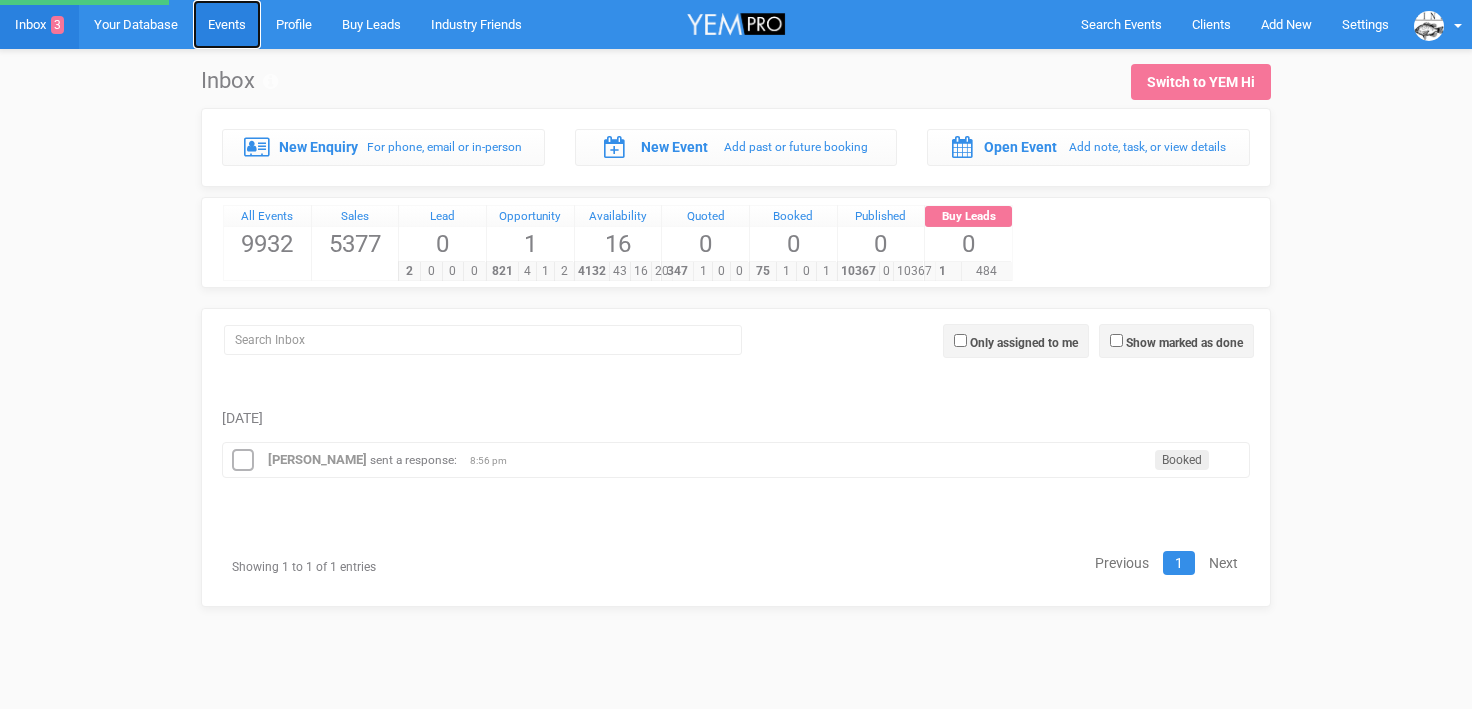 click on "Events" at bounding box center [227, 24] 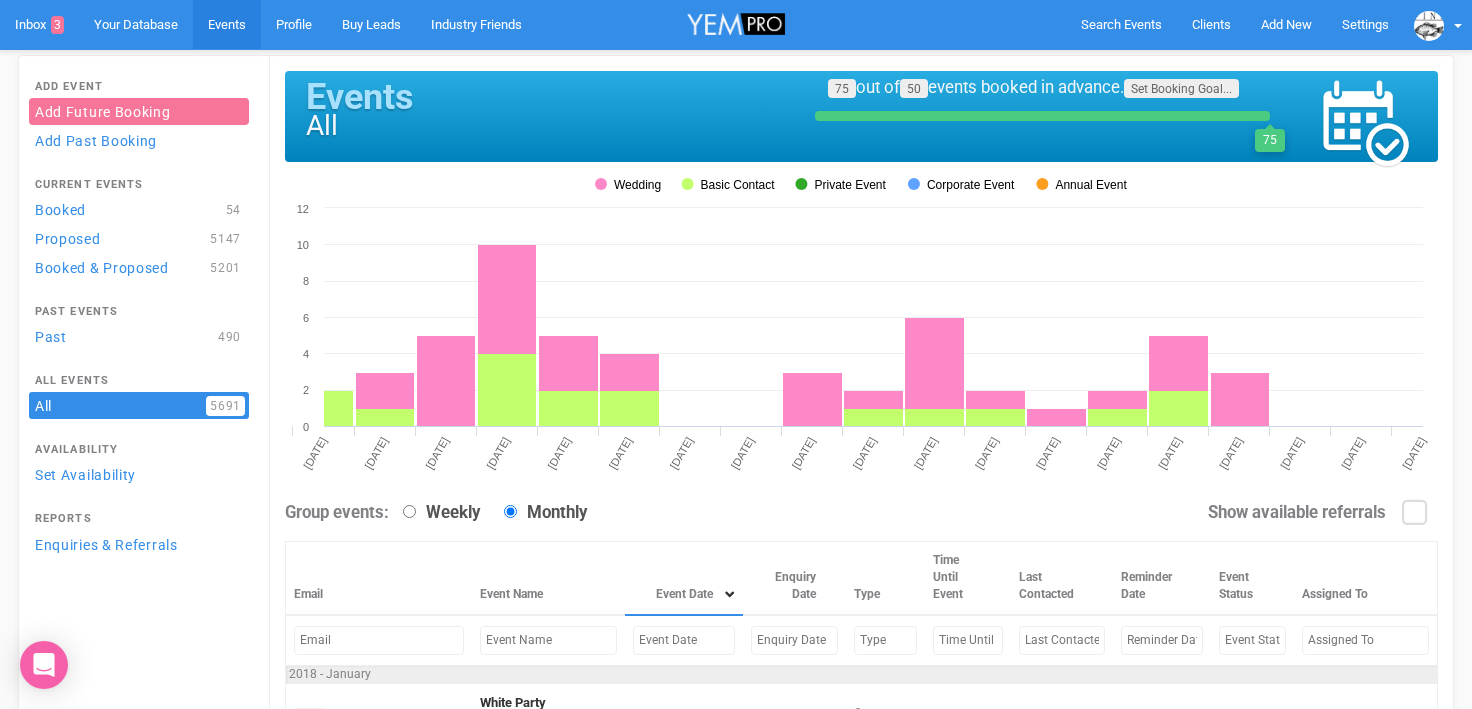 click at bounding box center (684, 640) 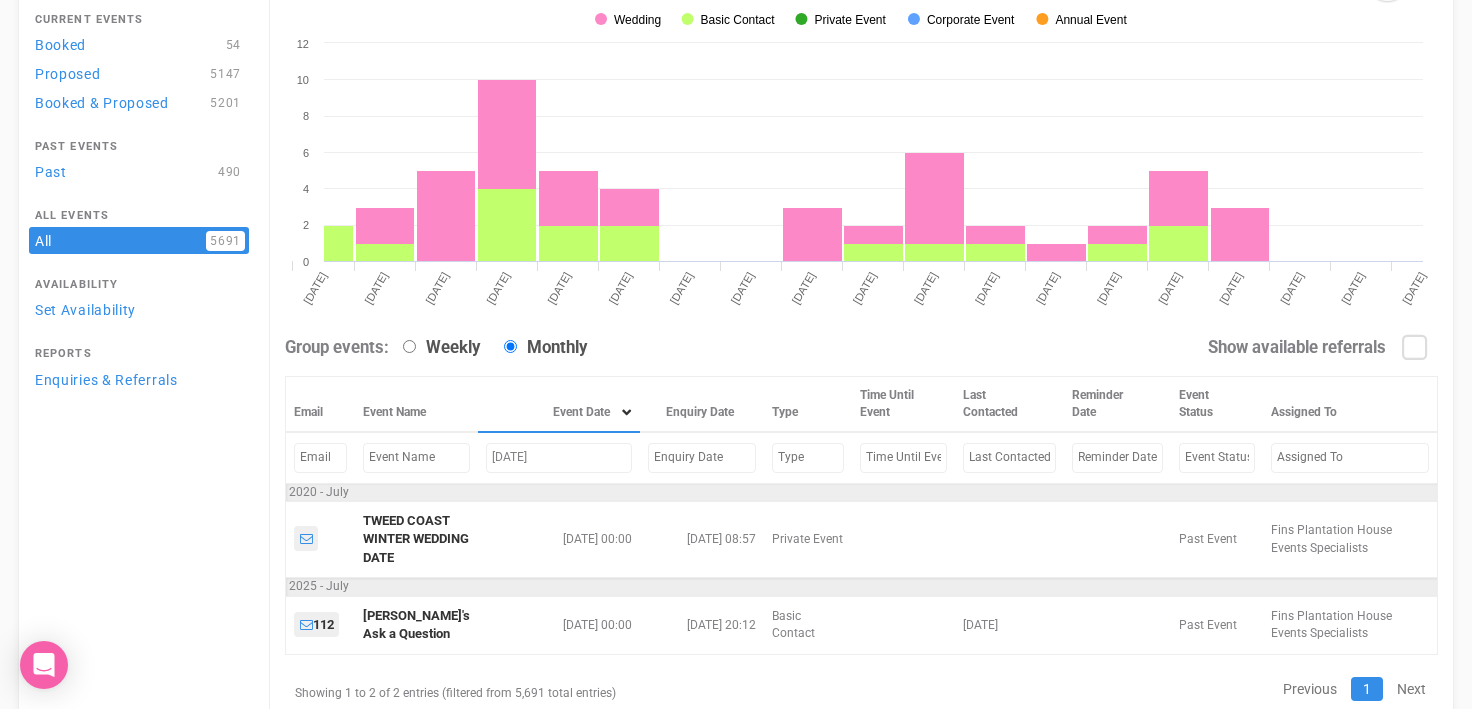 scroll, scrollTop: 148, scrollLeft: 0, axis: vertical 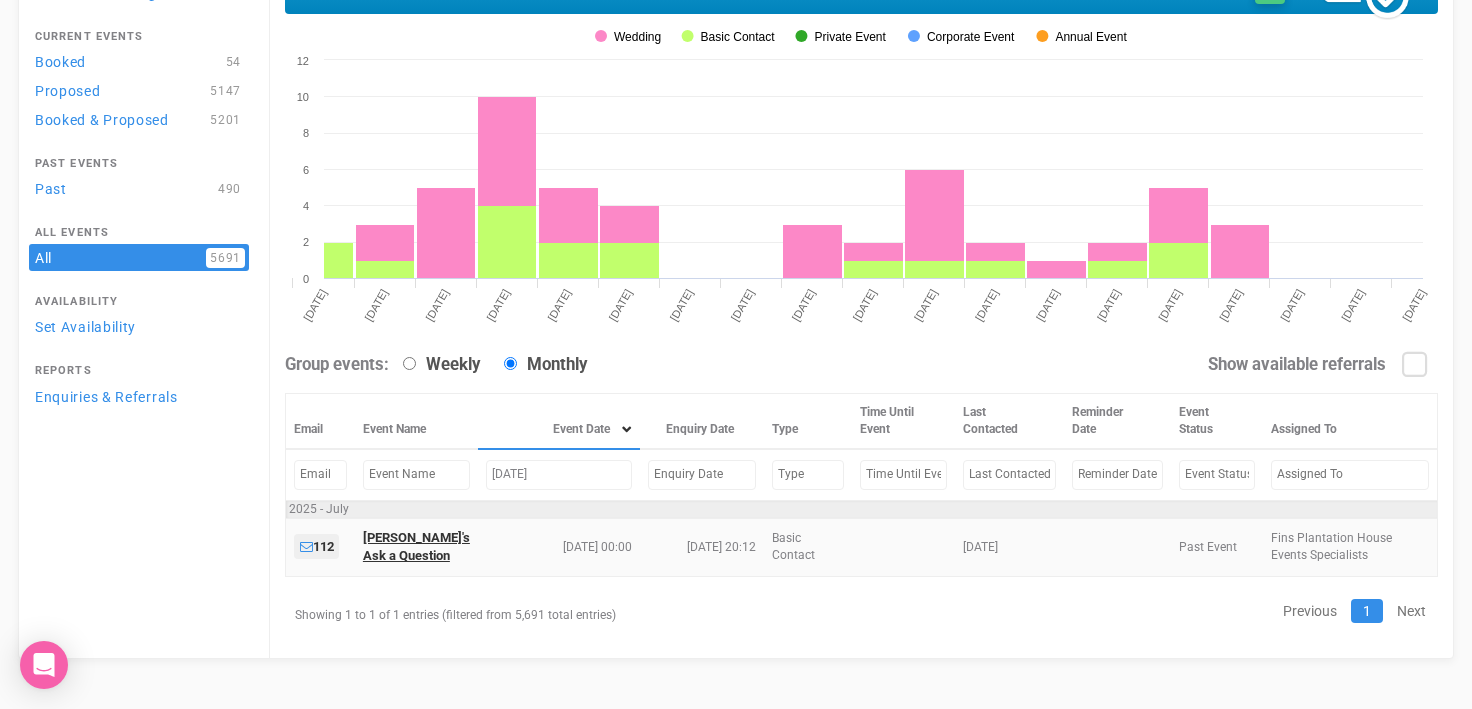 type on "July 12, 2025" 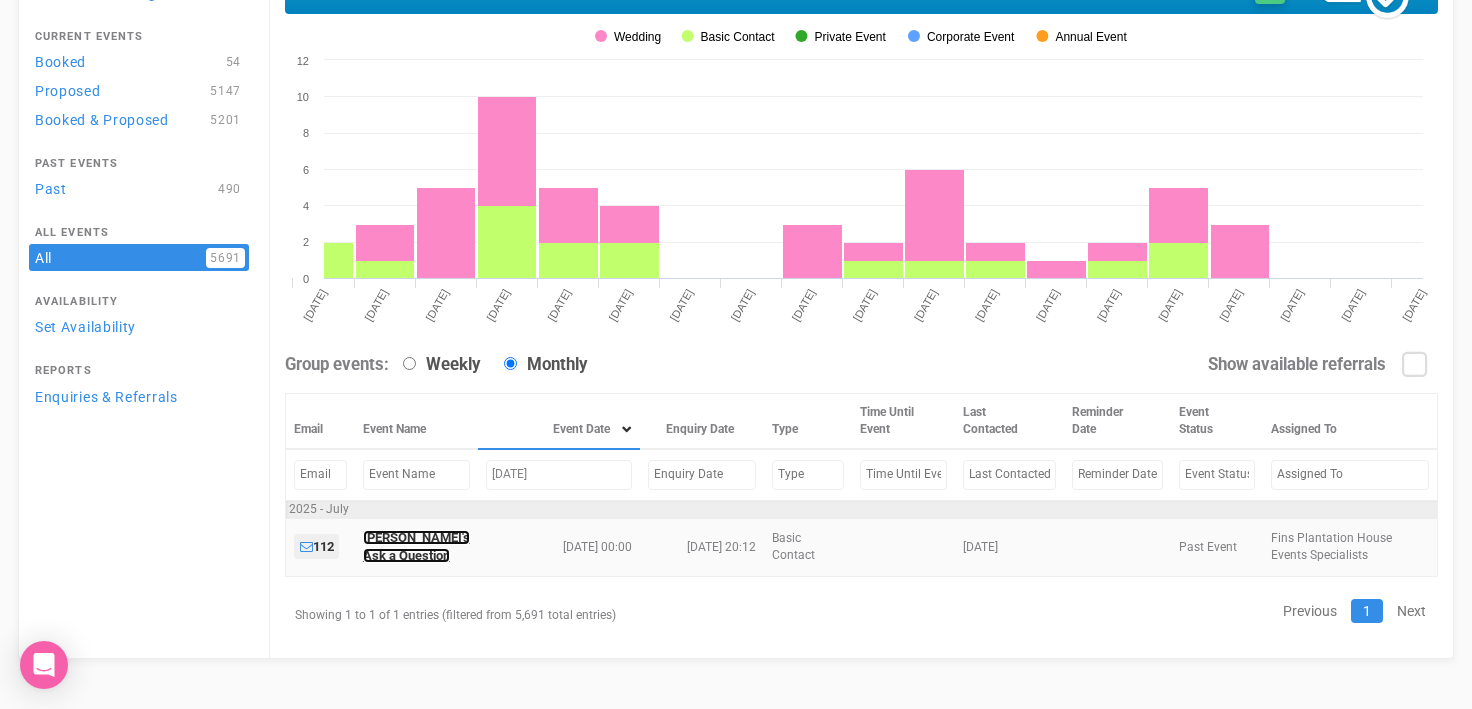 click on "[PERSON_NAME]'s Ask a Question" at bounding box center [416, 547] 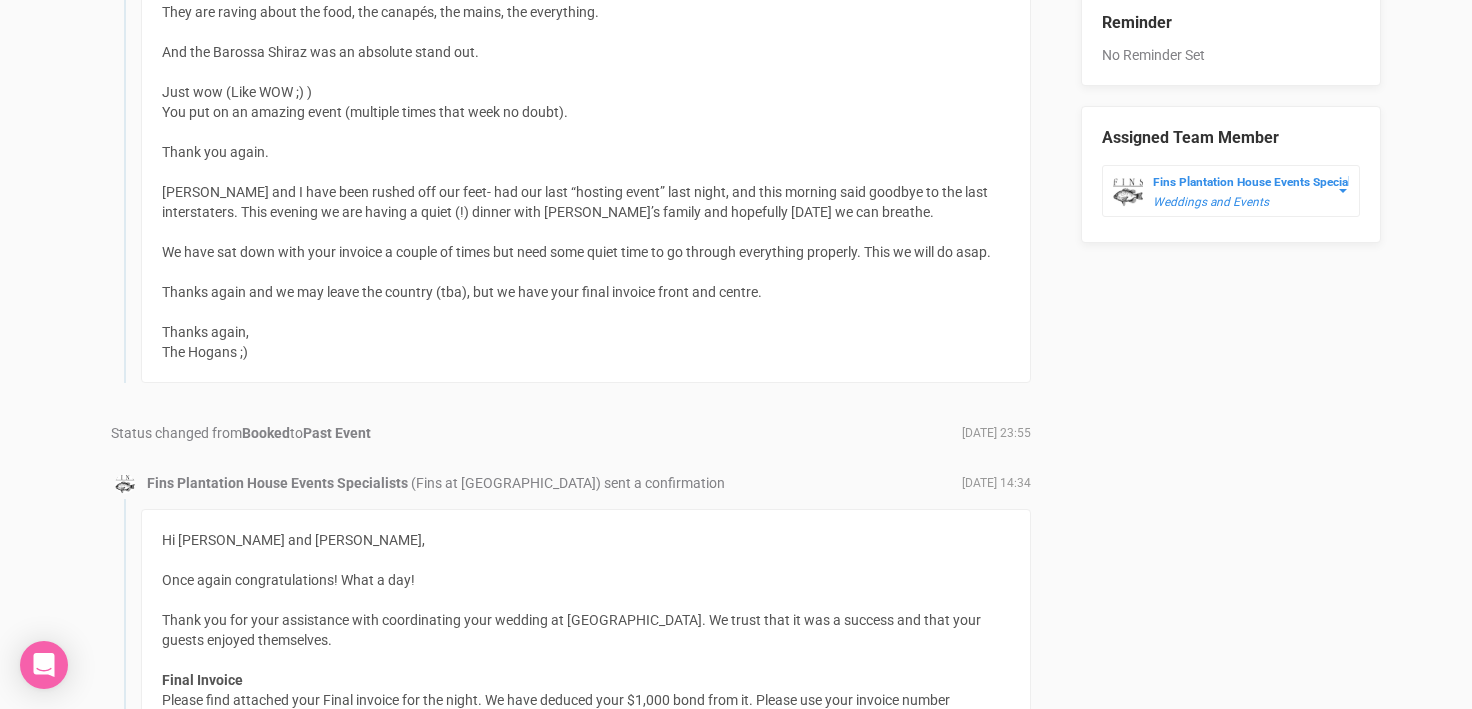 scroll, scrollTop: 1275, scrollLeft: 0, axis: vertical 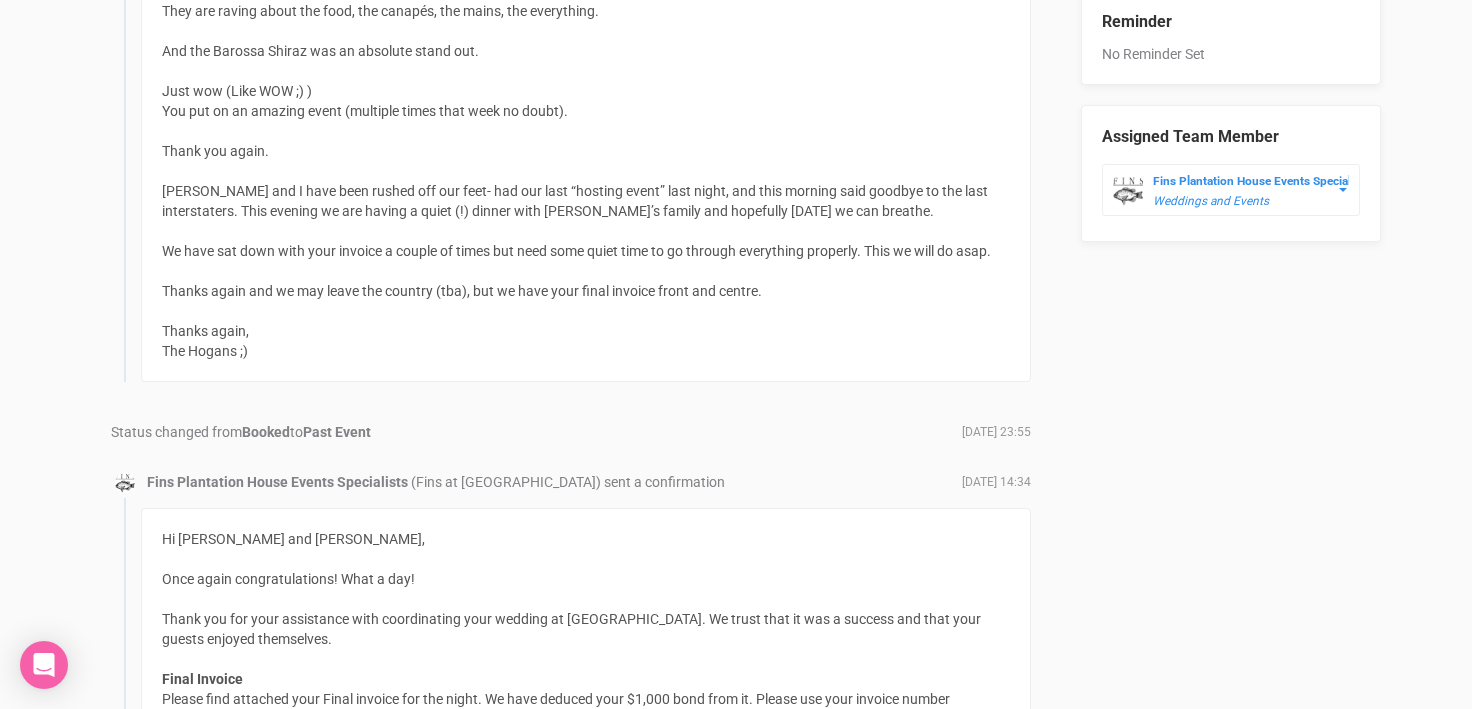click on "Dear Morgan and team,  Can I just say that every person that I have spoken to has said that you guys put on The Best Wedding Ever! I wish I could go back and have a spot in the bleachers, it was so much fun.  So thank you.  They are raving about the food, the canapés, the mains, the everything.  And the Barossa Shiraz was an absolute stand out.  Just wow (Like WOW ;) )  You put on an amazing event (multiple times that week no doubt).  Thank you again.  Dan and I have been rushed off our feet- had our last “hosting event” last night, and this morning said goodbye to the last interstaters. This evening we are having a quiet (!) dinner with Dan’s family and hopefully tomorrow we can breathe. We have sat down with your invoice a couple of times but need some quiet time to go through everything properly. This we will do asap.  Thanks again and we may leave the country (tba), but we have your final invoice front and centre.  Thanks again, The Hogans ;)" at bounding box center [586, 101] 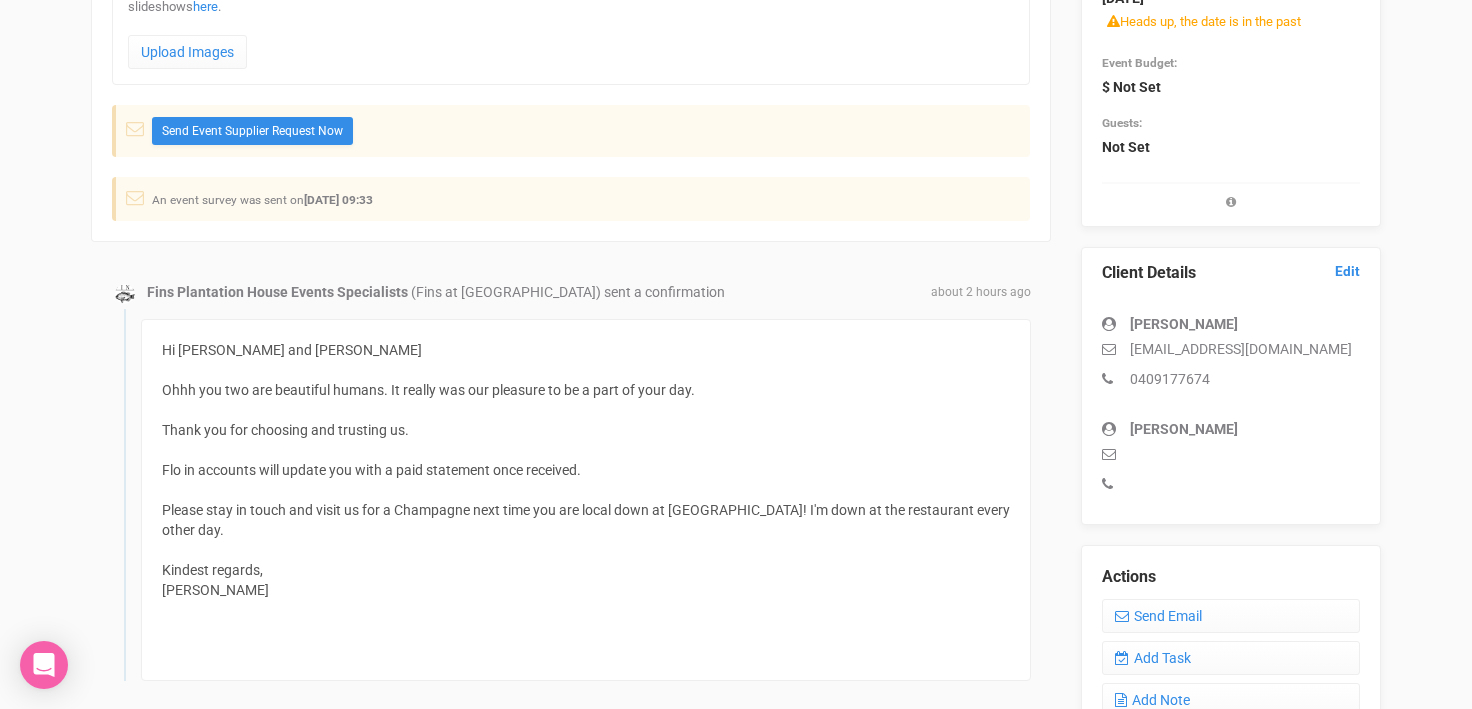scroll, scrollTop: 816, scrollLeft: 0, axis: vertical 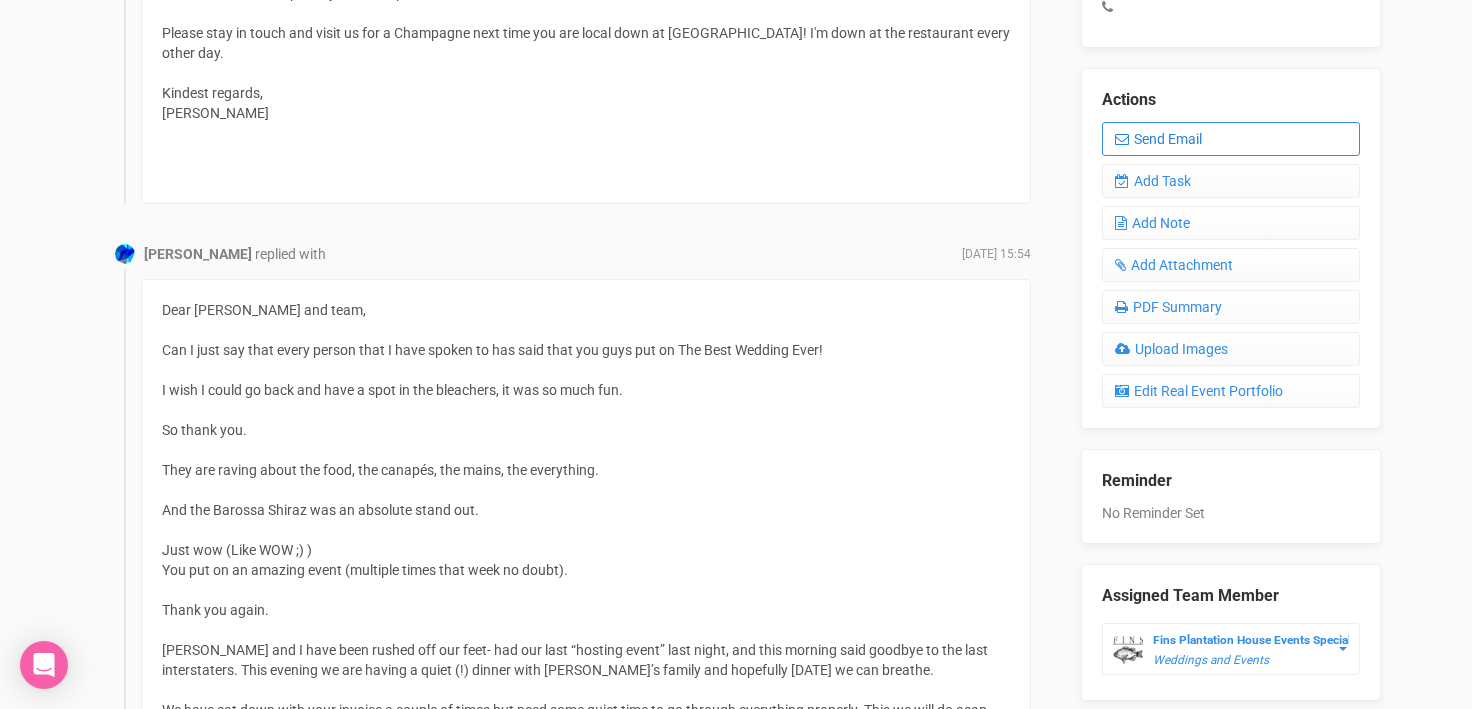 click on "Send Email" at bounding box center (1231, 139) 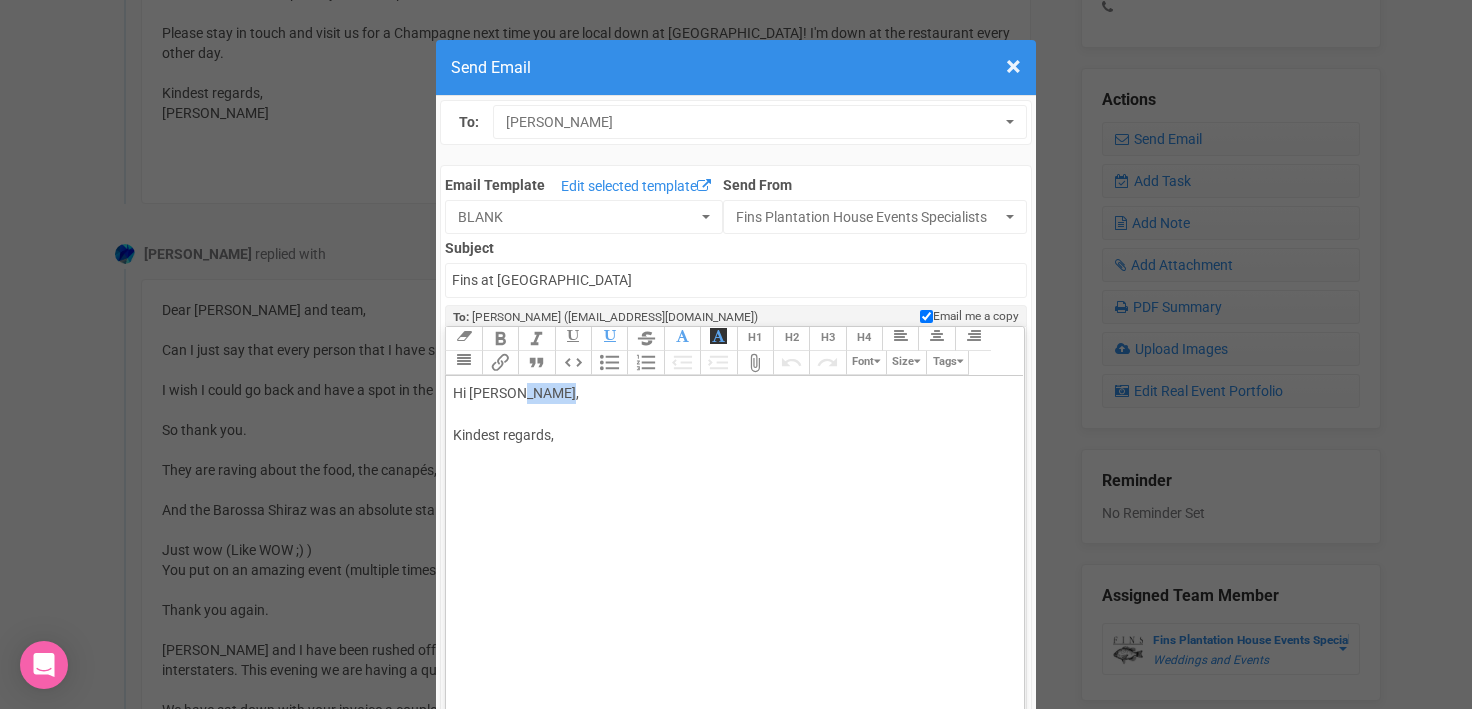 drag, startPoint x: 519, startPoint y: 390, endPoint x: 554, endPoint y: 390, distance: 35 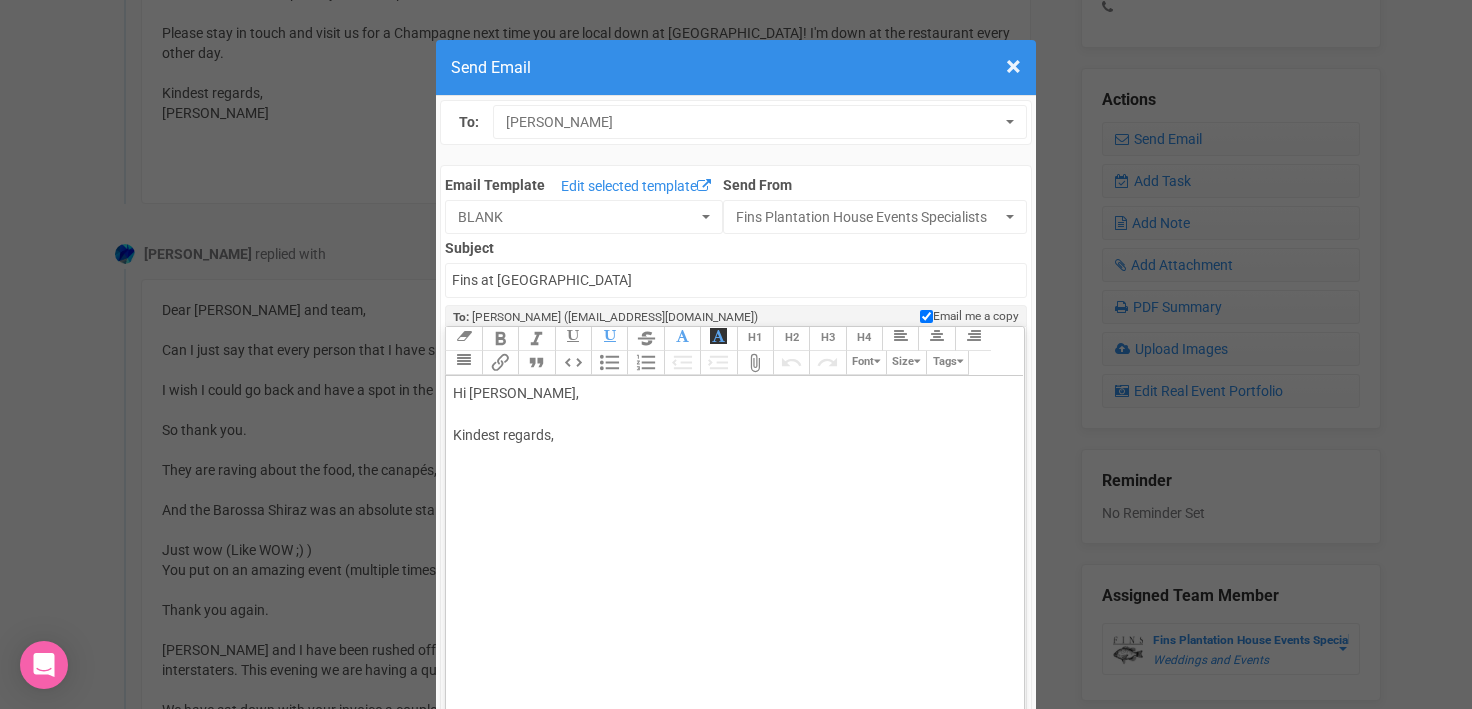 click on "× Close
Send Email
To:
Lauren Walter   Lauren Walter Lauren Walter
Email Template
Edit selected template
BLANK   To Clients BLANK Bridal Suite BYO Alcohol CANCELATION Communication  Confirming your Function form  Corporate Event CORPORATE HELPLIST COVID OPTIONS 2021 Deposit Invoice Deposit paid - step by step Direction + Site Visit confirmation  Elopement Costs 2024/2025 - 35 Guests  Elopement Package Email to Bride COVID safe business Email to MC  Estimated costs 2022 Estimated costs 2025/2026 Estimated Costs 2027 Events Coordinator Fairy lights for dance floor  Final account + feedback Fins Plantation currently closed Fins Plantation House auto response Follow up email Follow up upcoming wedding Food & Beverage Invoice Front lawn - smaller events Future pricing HELLO NEW COVID LIFE Kids menu" at bounding box center (736, 812) 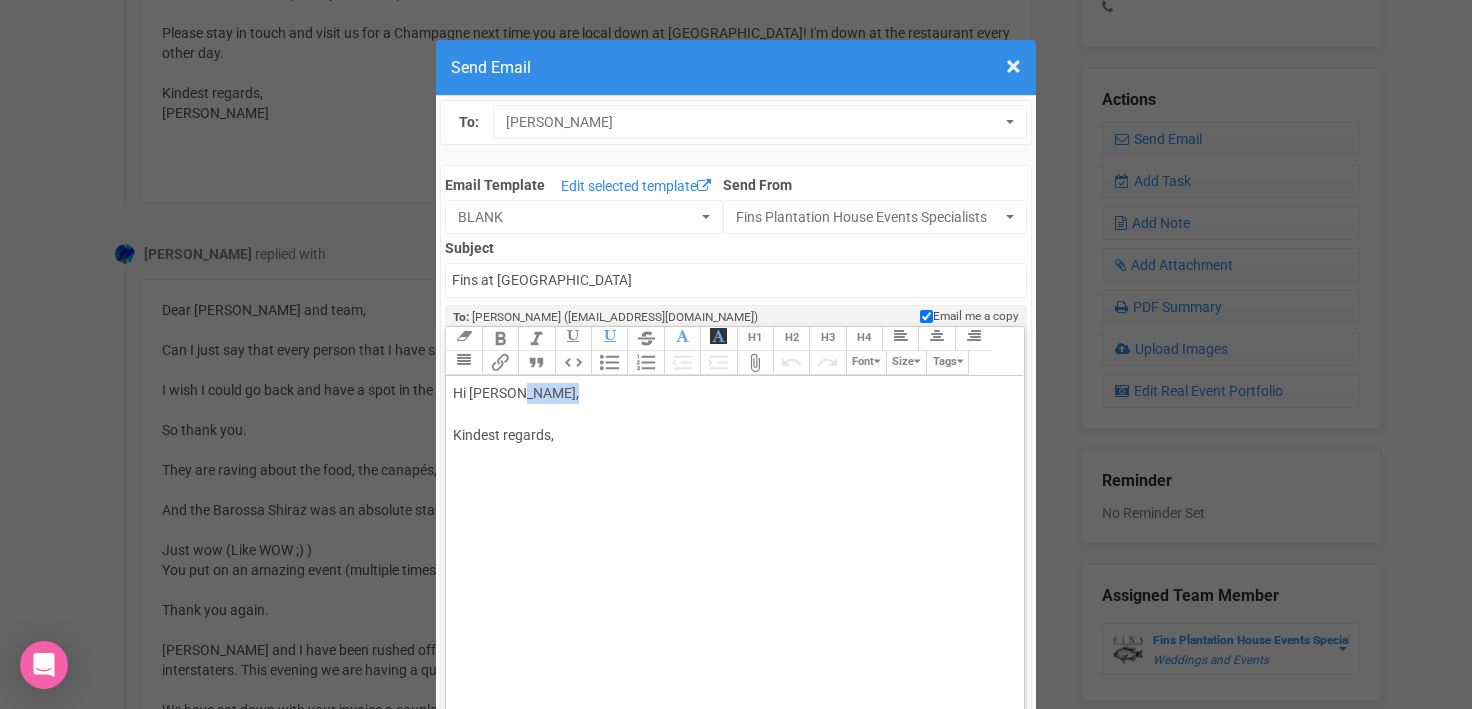 drag, startPoint x: 518, startPoint y: 395, endPoint x: 557, endPoint y: 396, distance: 39.012817 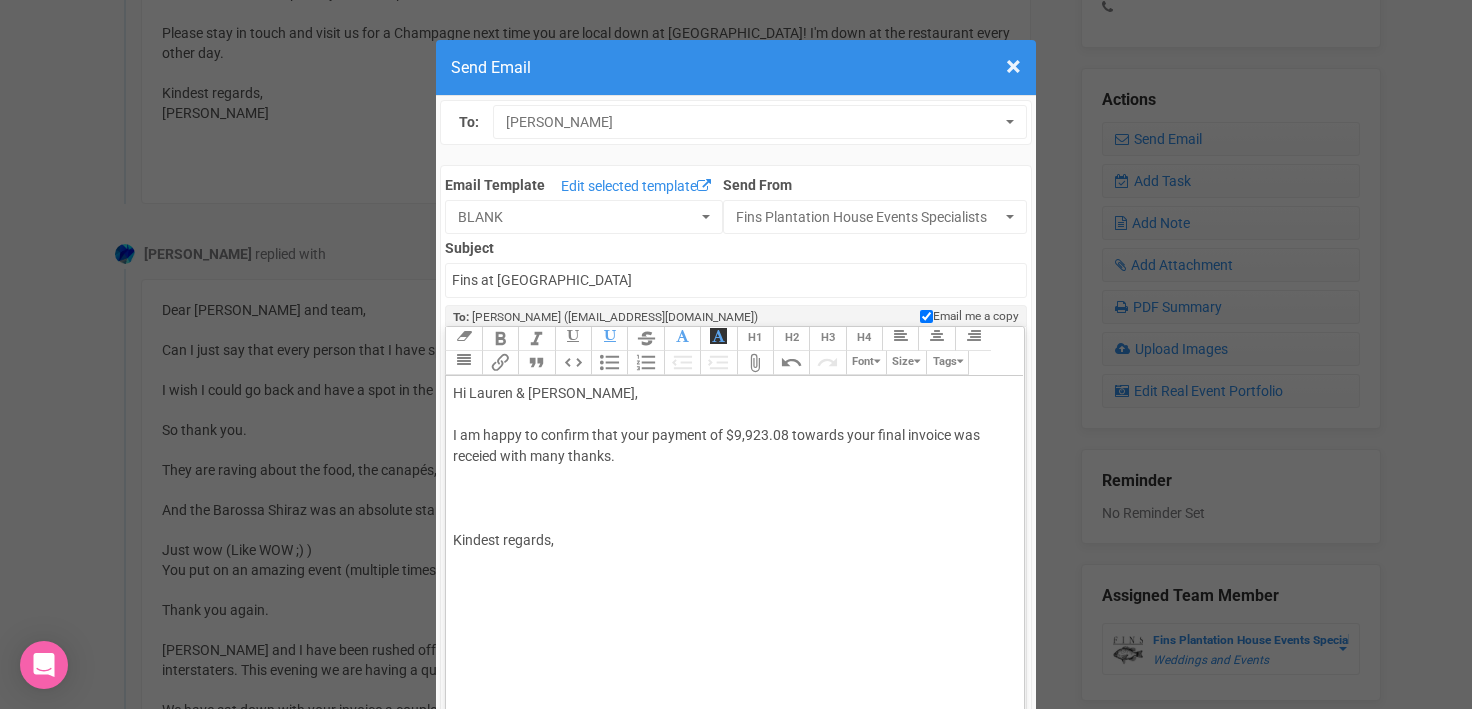 click on "Hi Lauren & Daniel, I am happy to confirm that your payment of $9,923.08 towards your final invoice was receied with many thanks. Kindest regards," 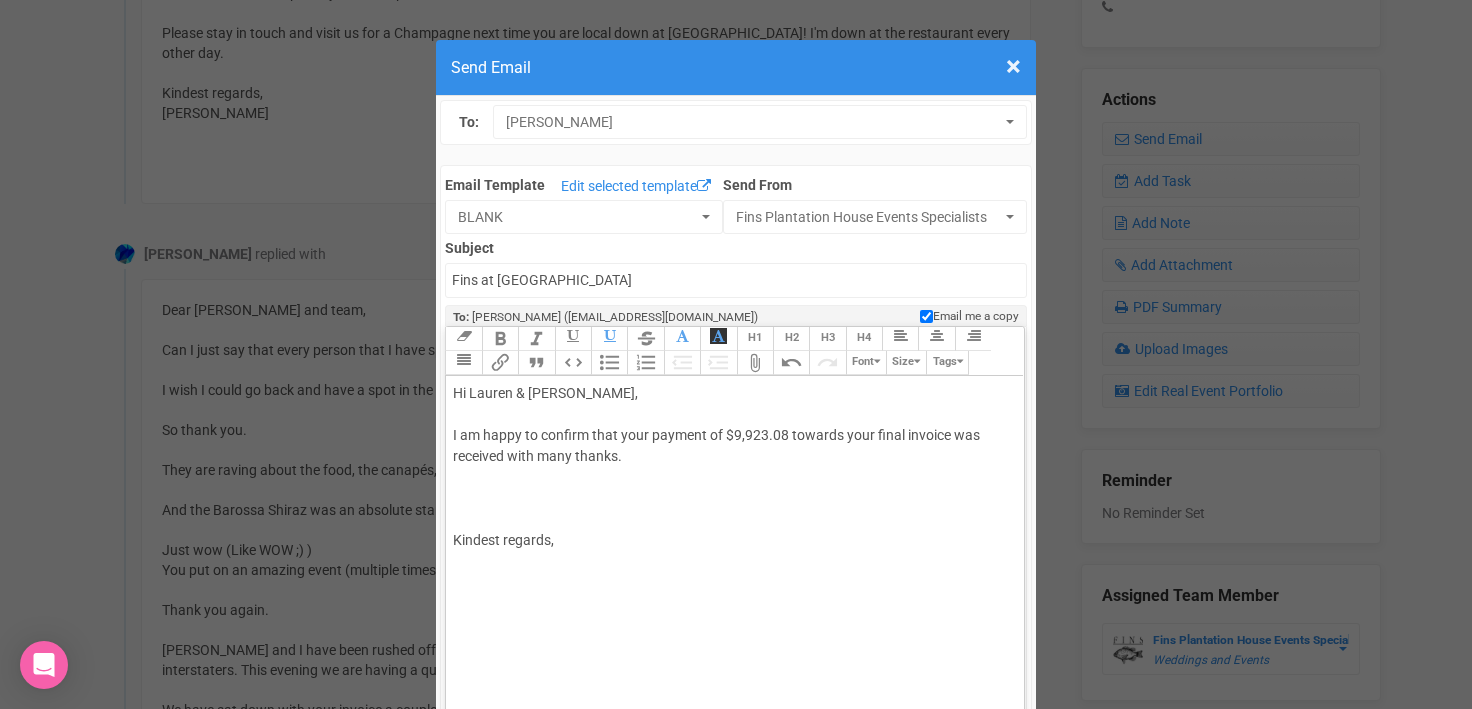 click on "Hi Lauren & Daniel, I am happy to confirm that your payment of $9,923.08 towards your final invoice was received with many thanks. Kindest regards," 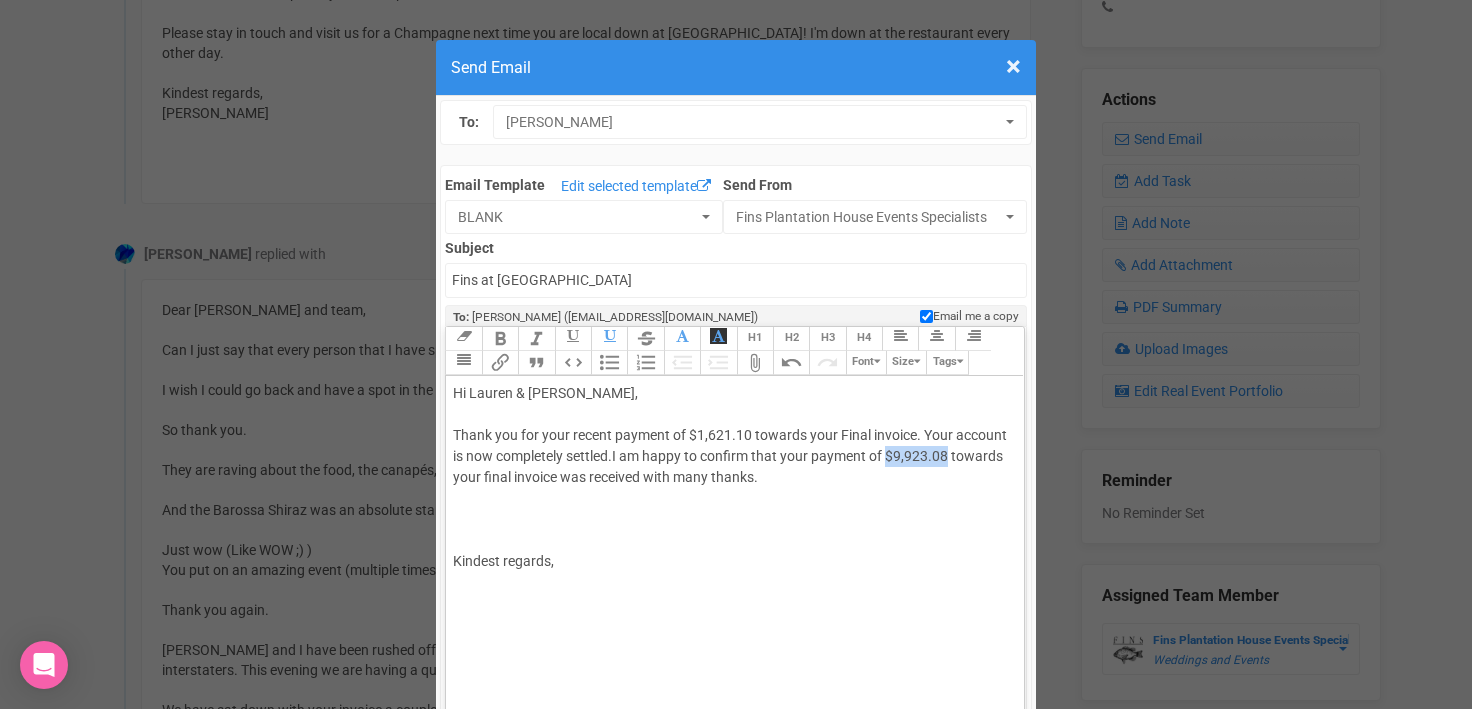 drag, startPoint x: 886, startPoint y: 455, endPoint x: 945, endPoint y: 455, distance: 59 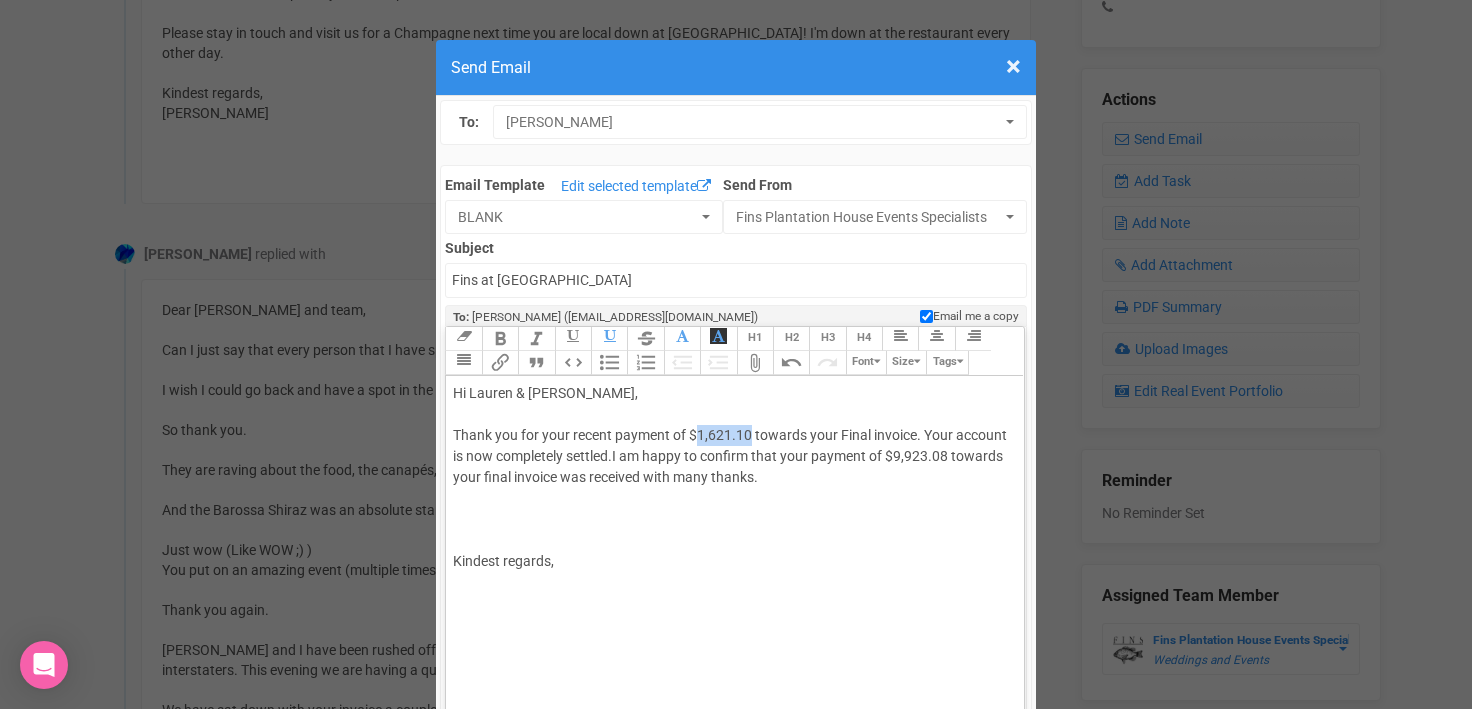 drag, startPoint x: 697, startPoint y: 433, endPoint x: 751, endPoint y: 430, distance: 54.08327 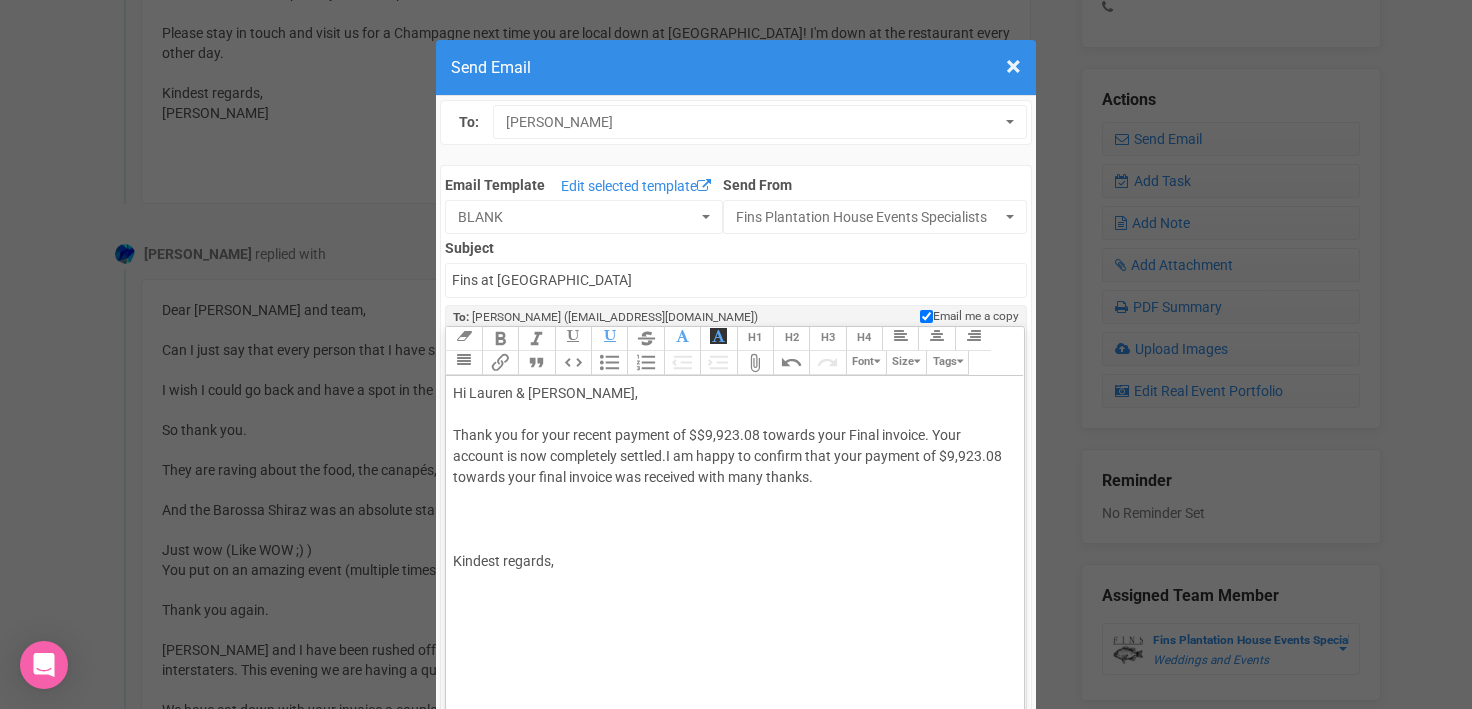 click on "Thank you for your recent payment of $$9,923.08 towards your Final invoice. Your account is now completely settled." 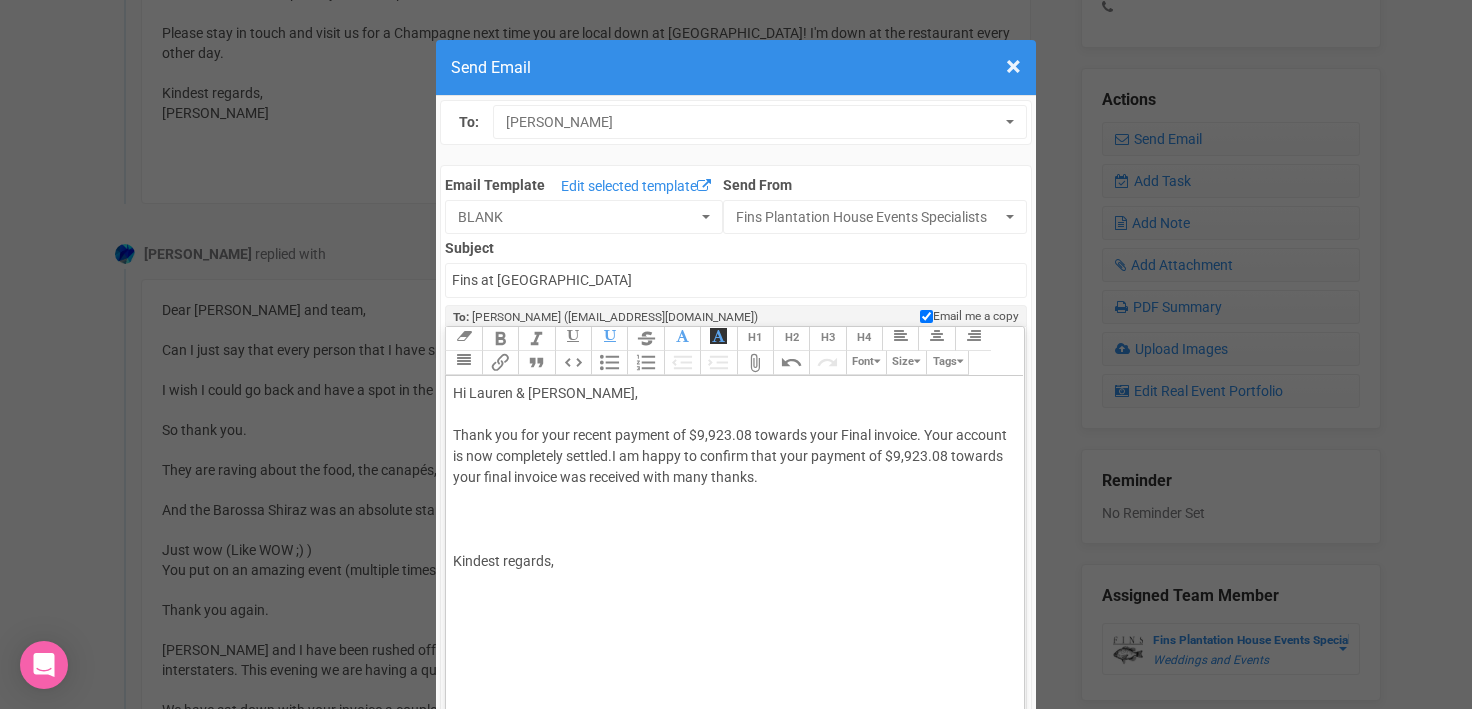 click on "Thank you for your recent payment of $9,923.08 towards your Final invoice. Your account is now completely settled." 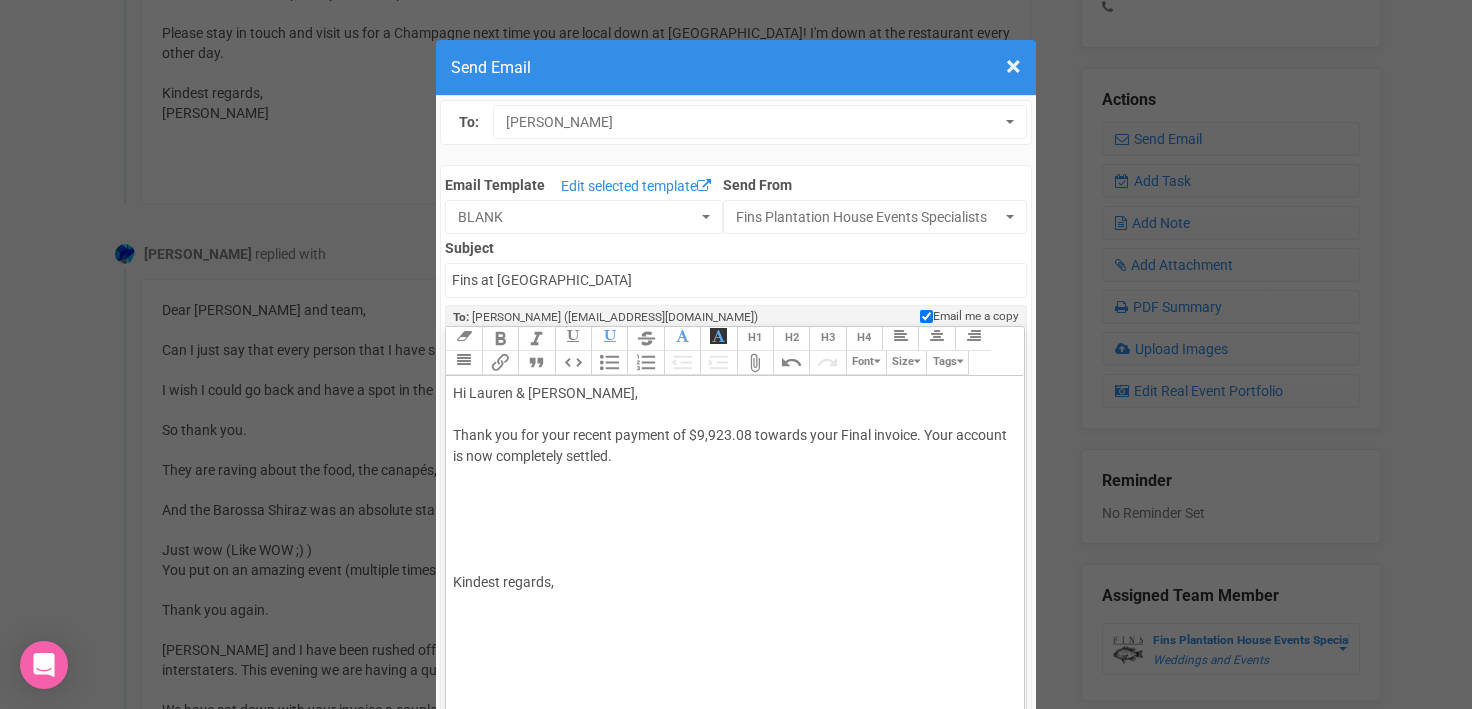 paste on "<div>Hi Lauren &amp; Daniel,<br><br><span style="background-color: rgb(255, 255, 255); font-family: Roboto, Helvetica, Arial, sans-serif; font-size: 14px; color: rgb(85, 85, 85); text-decoration-color: initial;">Thank you for your recent payment of $9,923.08 towards your Final invoice. Your account is now completely settled.<br><br></span><span style="font-family: Roboto, Helvetica, Arial, sans-serif; font-size: 14px; color: rgb(85, 85, 85); text-decoration-color: initial;">On behalf of the entire team at Fins at Plantation House, it was a pleasure to host your special day, and we are grateful you chose us to be part of such a meaningful celebration.</span><br><br><br></div><div><span style="font-family: Roboto, Helvetica, Arial, sans-serif; font-size: 14px; color: rgb(85, 85, 85); text-decoration-color: initial;">We wish you both a lifetime of love, happiness, and unforgettable adventures together. We would love to welcome you back to Fins Restaurant in Kingscliff sometime soon, perhaps to celebrate your ..." 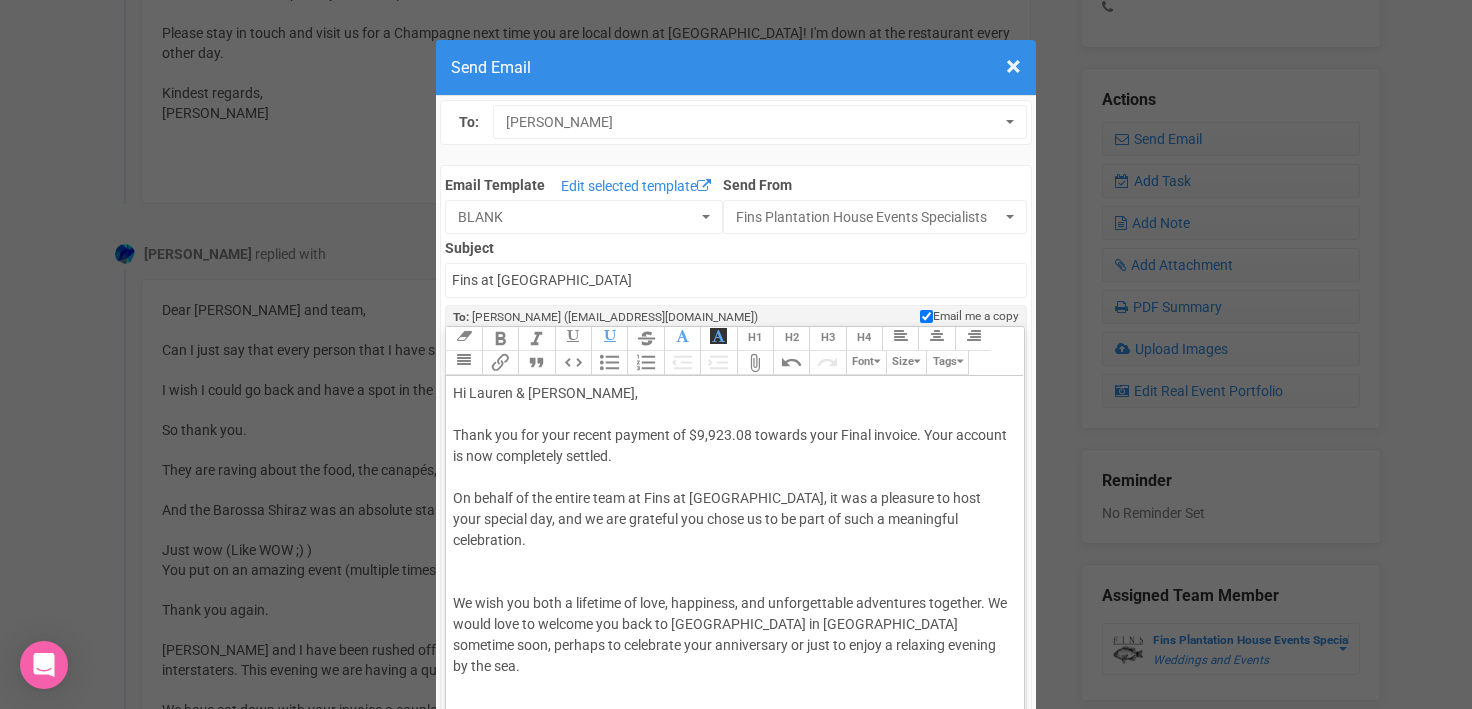 click on "Hi Lauren & Daniel, Thank you for your recent payment of $9,923.08 towards your Final invoice. Your account is now completely settled. On behalf of the entire team at Fins at Plantation House, it was a pleasure to host your special day, and we are grateful you chose us to be part of such a meaningful celebration." 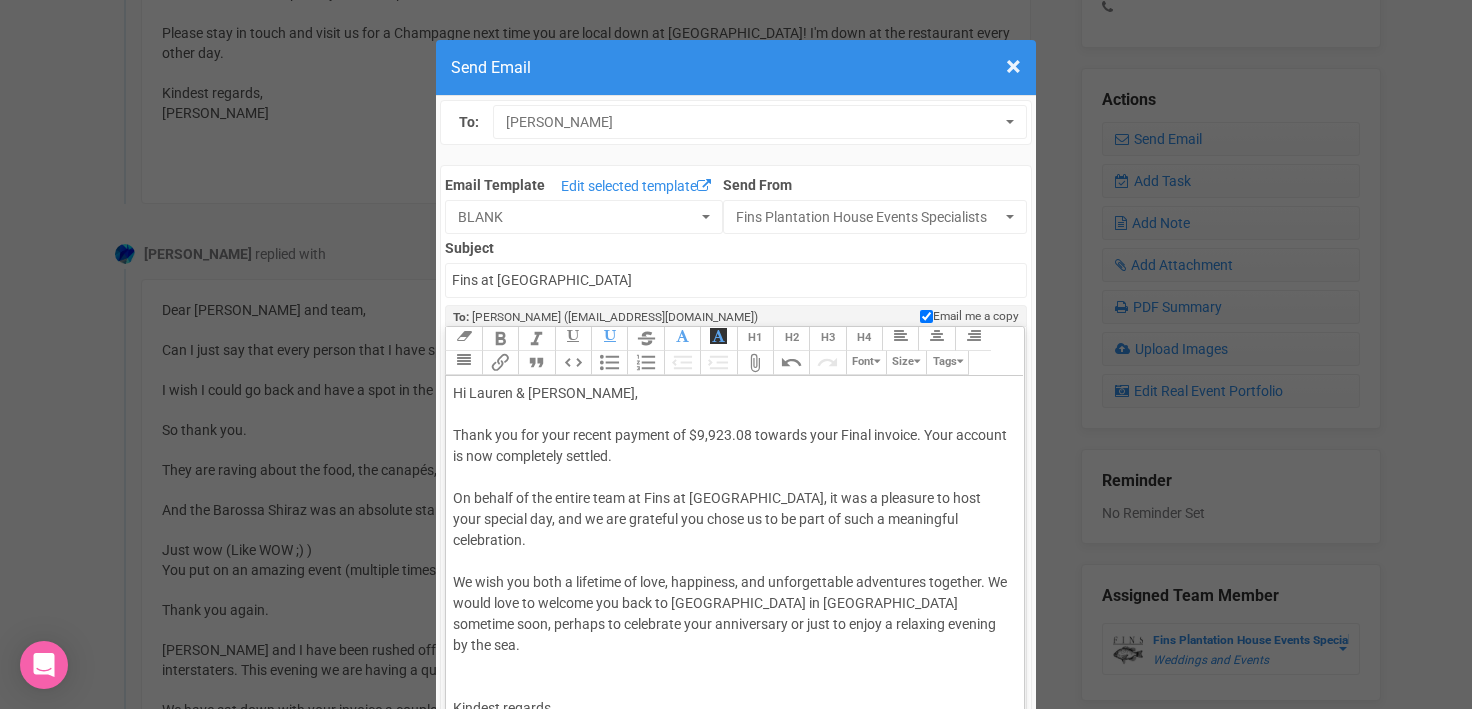 scroll, scrollTop: 71, scrollLeft: 0, axis: vertical 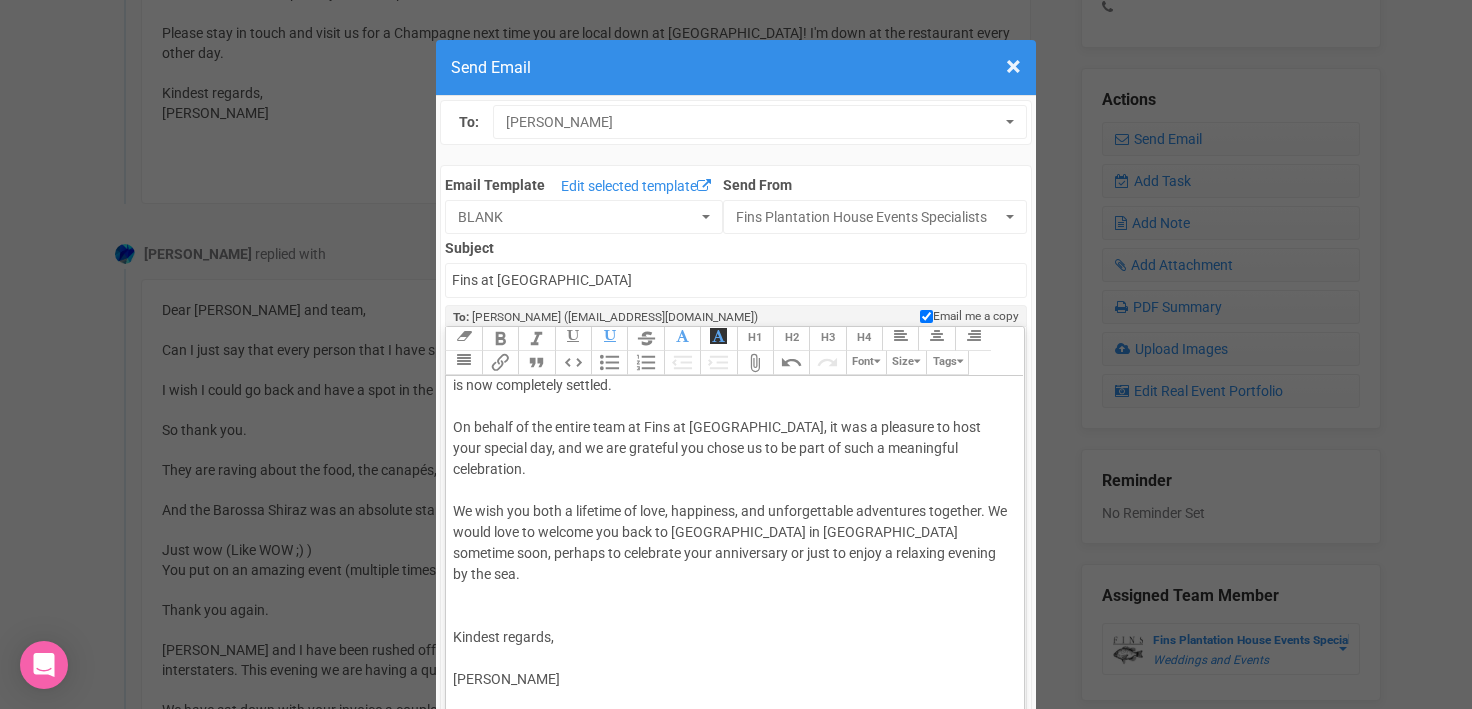 click on "We wish you both a lifetime of love, happiness, and unforgettable adventures together. We would love to welcome you back to [GEOGRAPHIC_DATA] in [GEOGRAPHIC_DATA] sometime soon, perhaps to celebrate your anniversary or just to enjoy a relaxing evening by the sea." 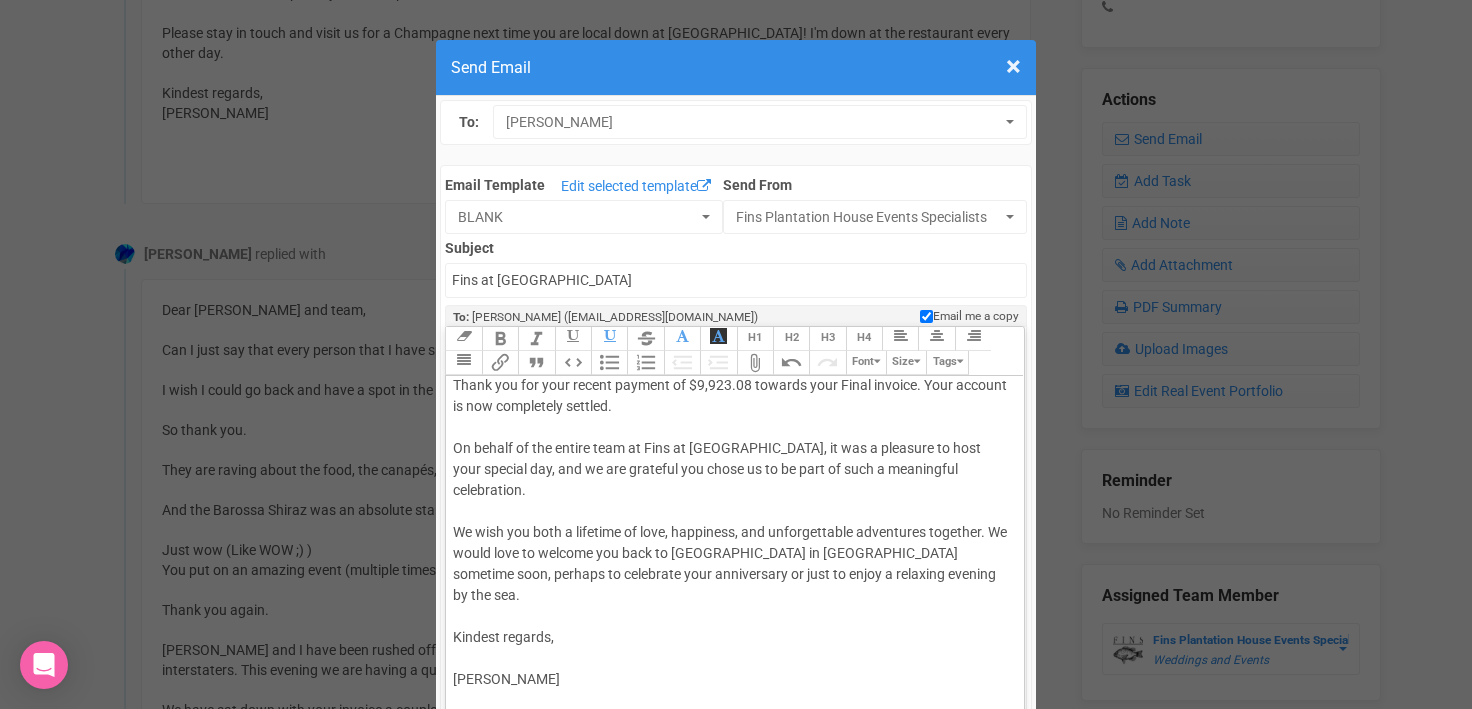 click on "Kindest regards," 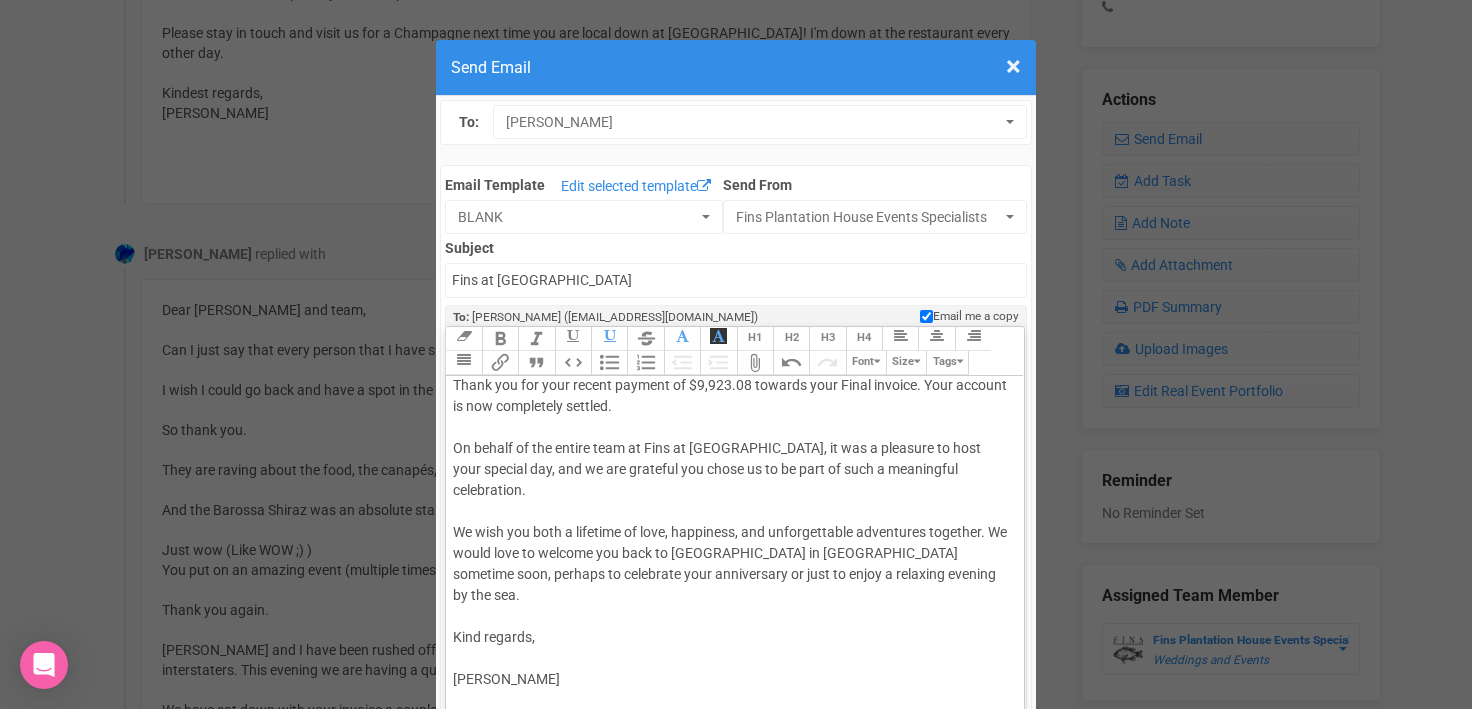 click on "Kindest regards," 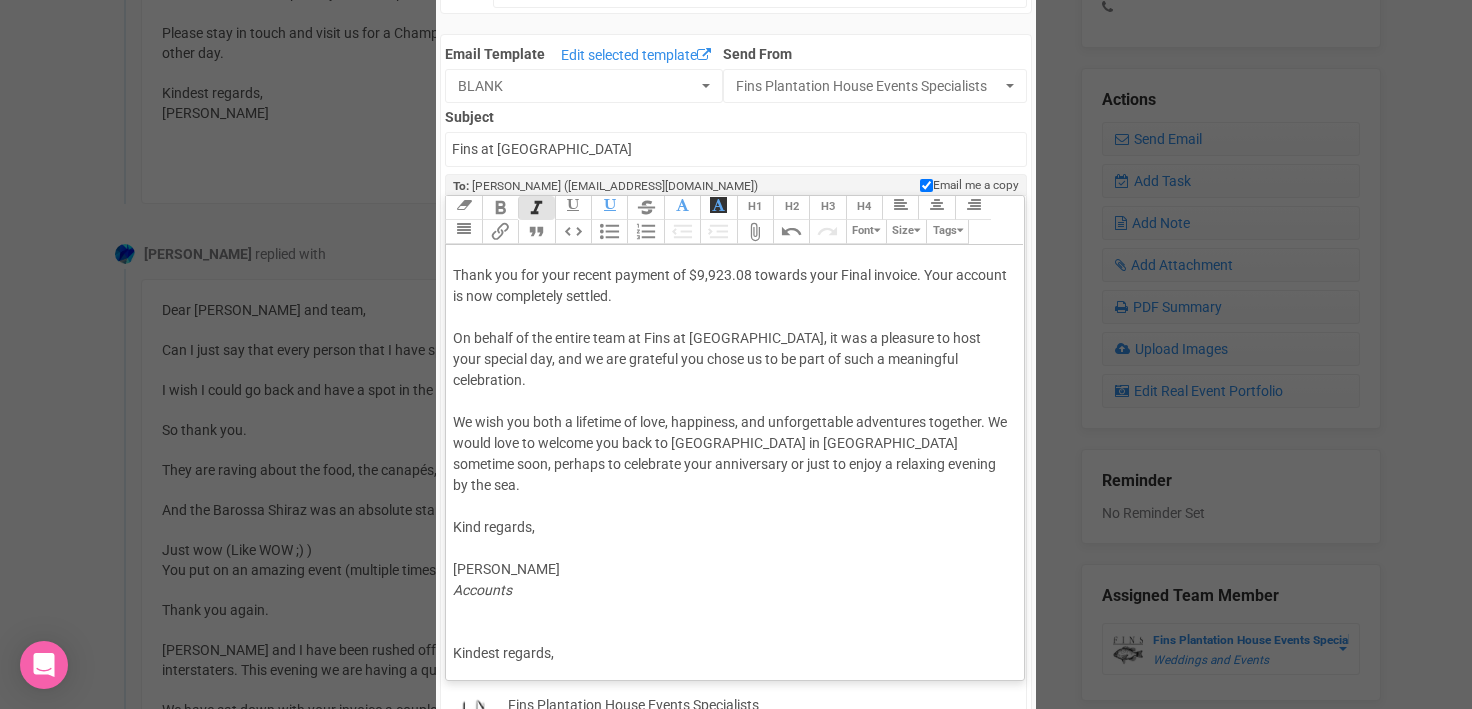 scroll, scrollTop: 143, scrollLeft: 0, axis: vertical 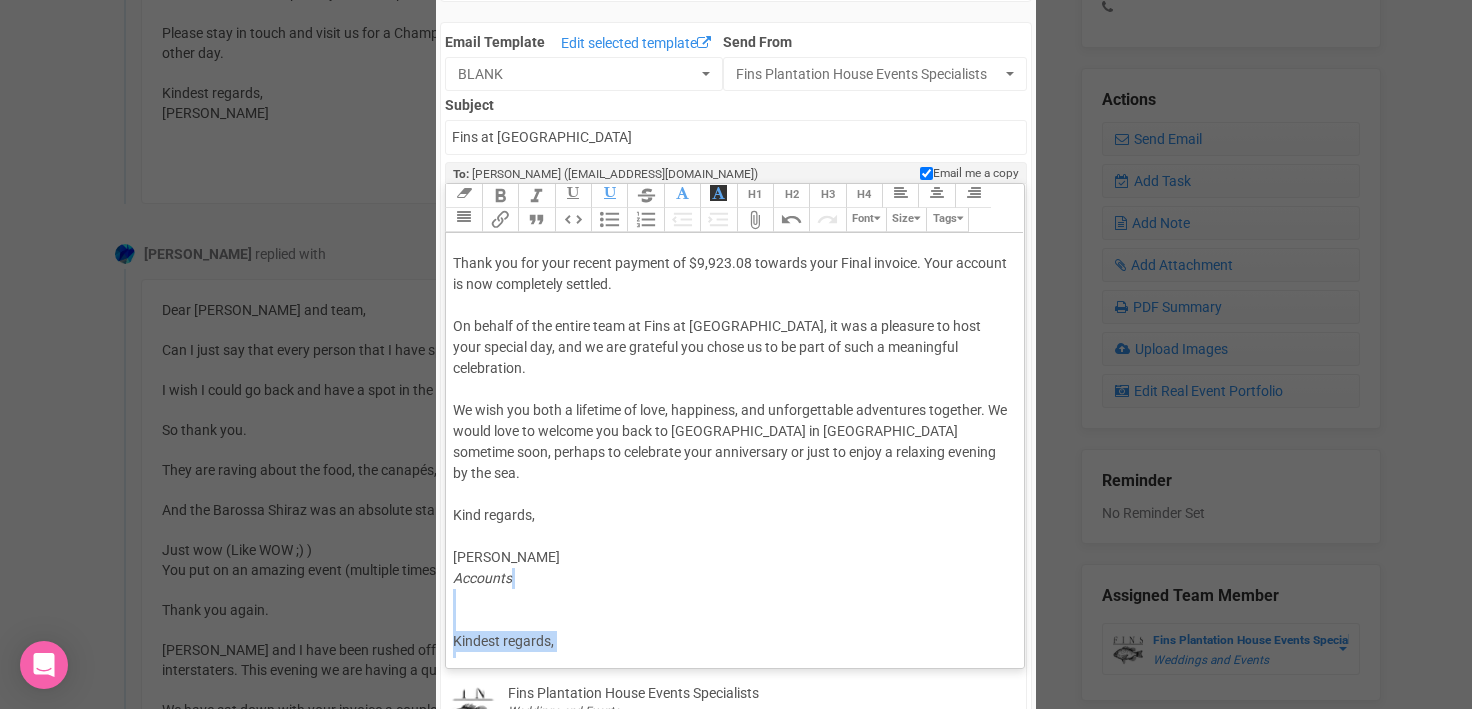 drag, startPoint x: 470, startPoint y: 564, endPoint x: 689, endPoint y: 657, distance: 237.92856 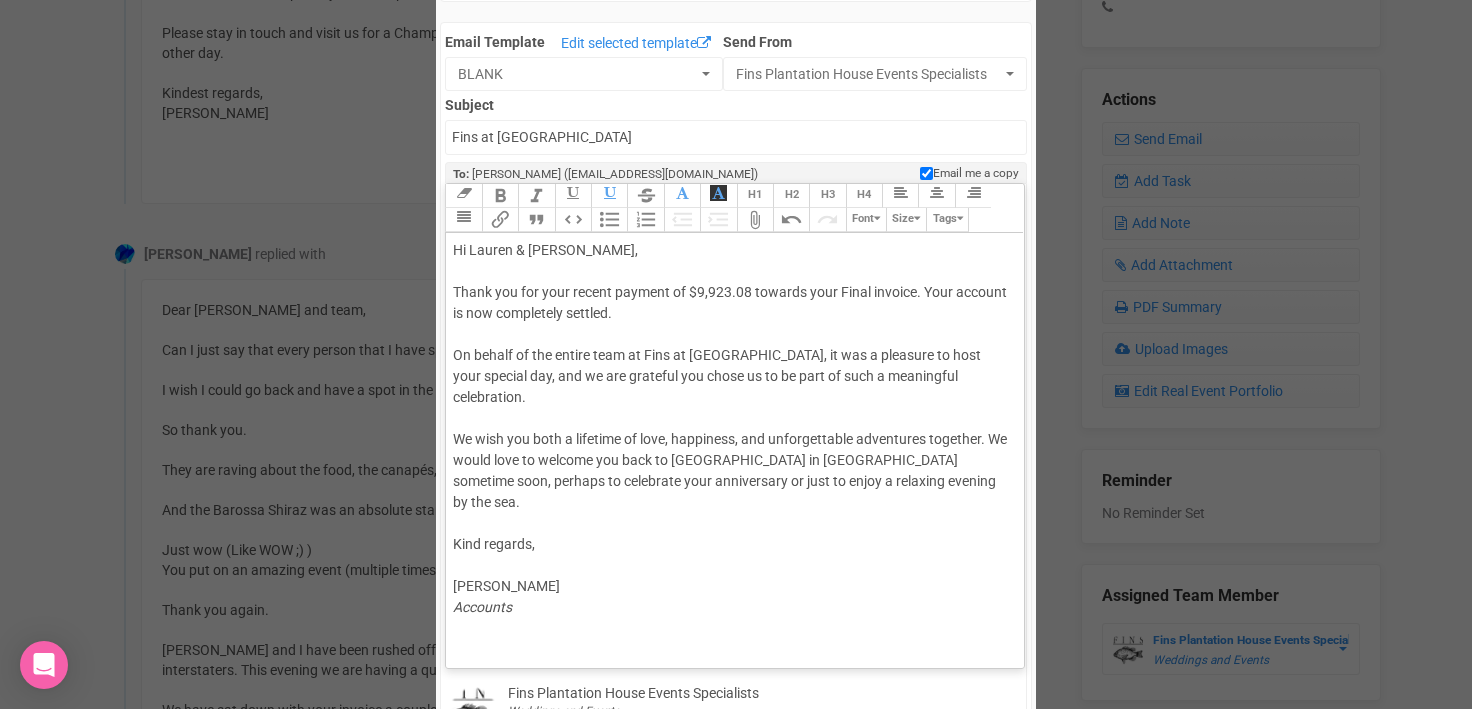 scroll, scrollTop: 0, scrollLeft: 0, axis: both 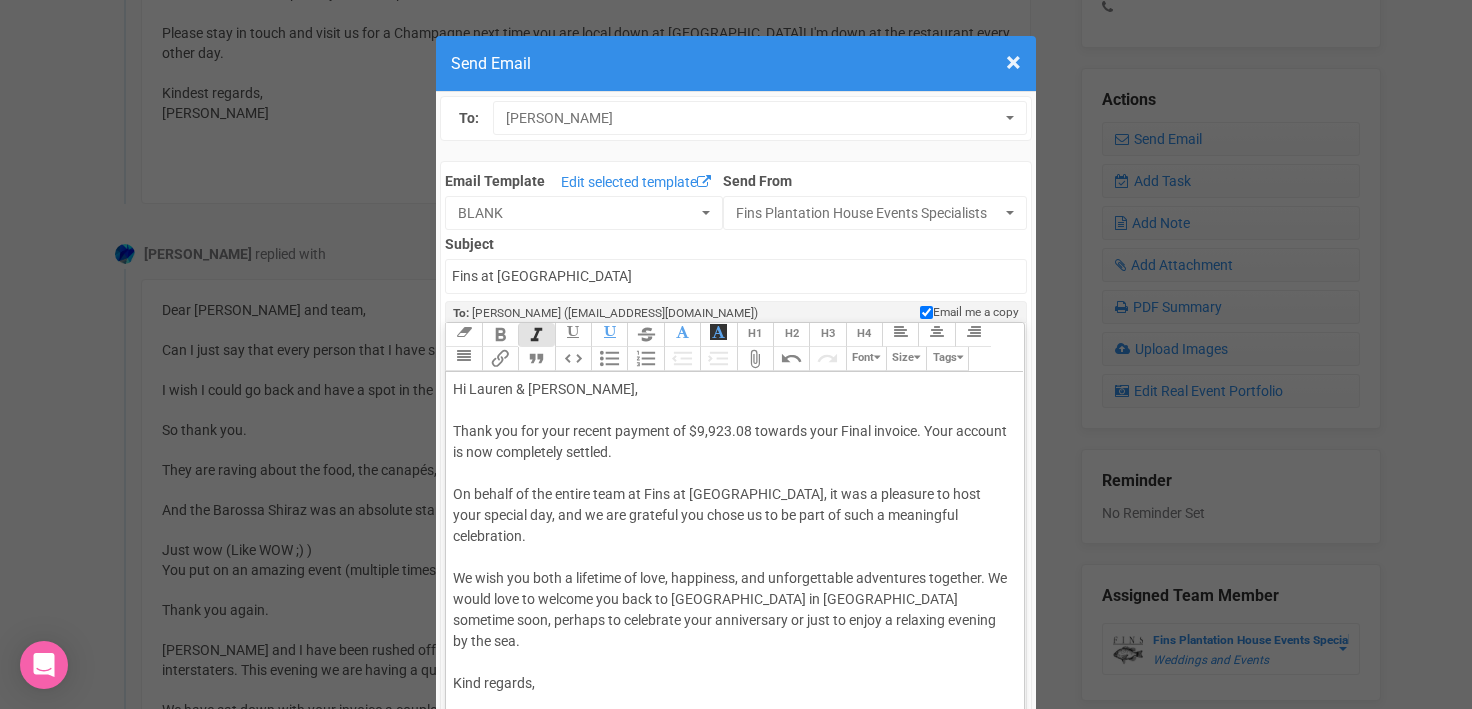 click on "Hi Lauren & Daniel, Thank you for your recent payment of $9,923.08 towards your Final invoice. Your account is now completely settled. On behalf of the entire team at Fins at Plantation House, it was a pleasure to host your special day, and we are grateful you chose us to be part of such a meaningful celebration." 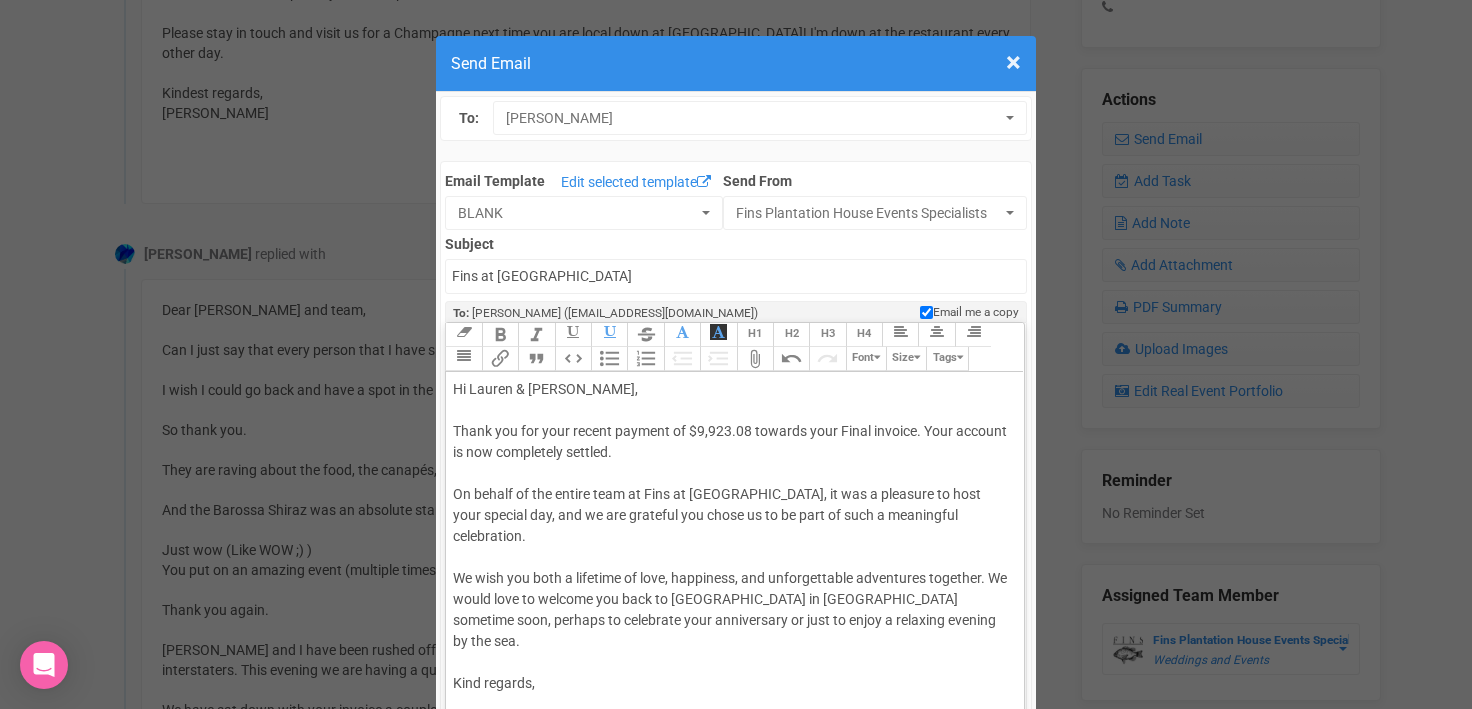 click on "Attach Files" at bounding box center [755, 359] 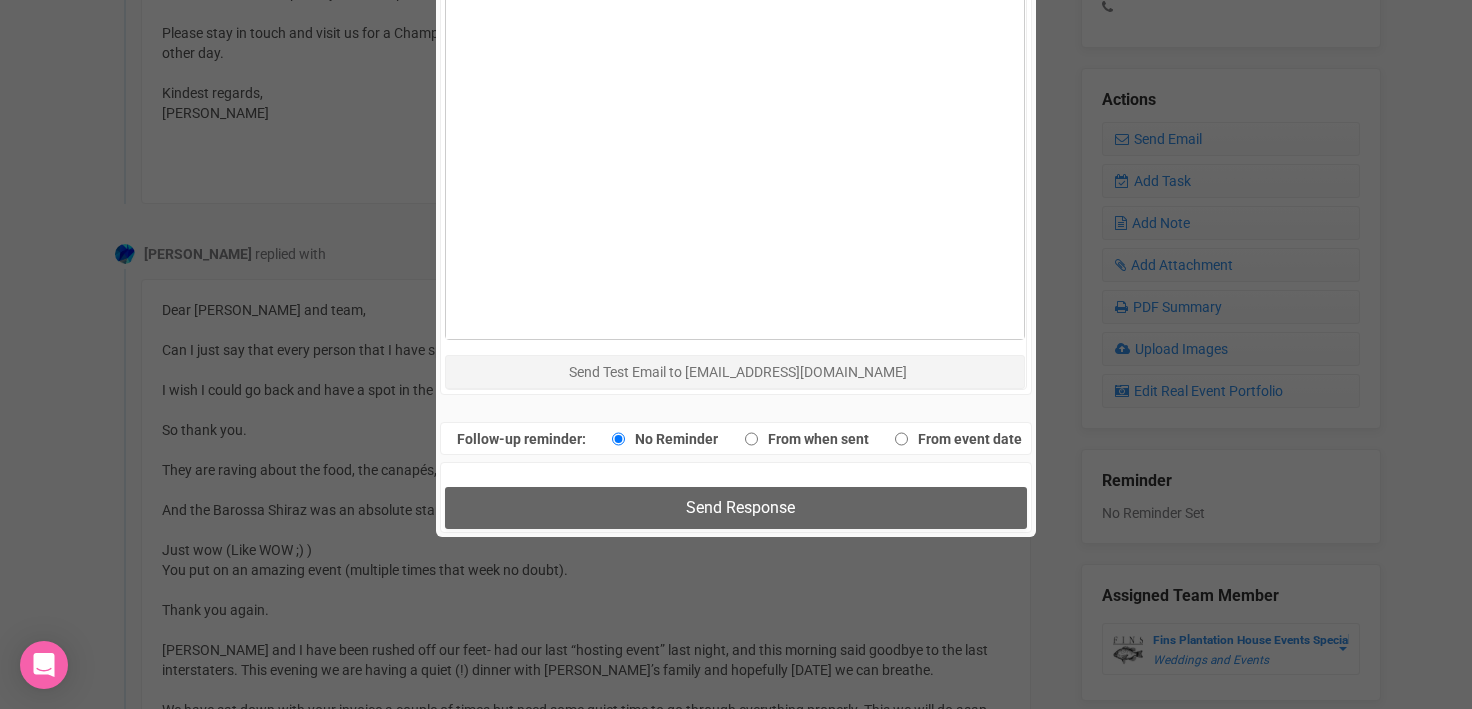 scroll, scrollTop: 1077, scrollLeft: 0, axis: vertical 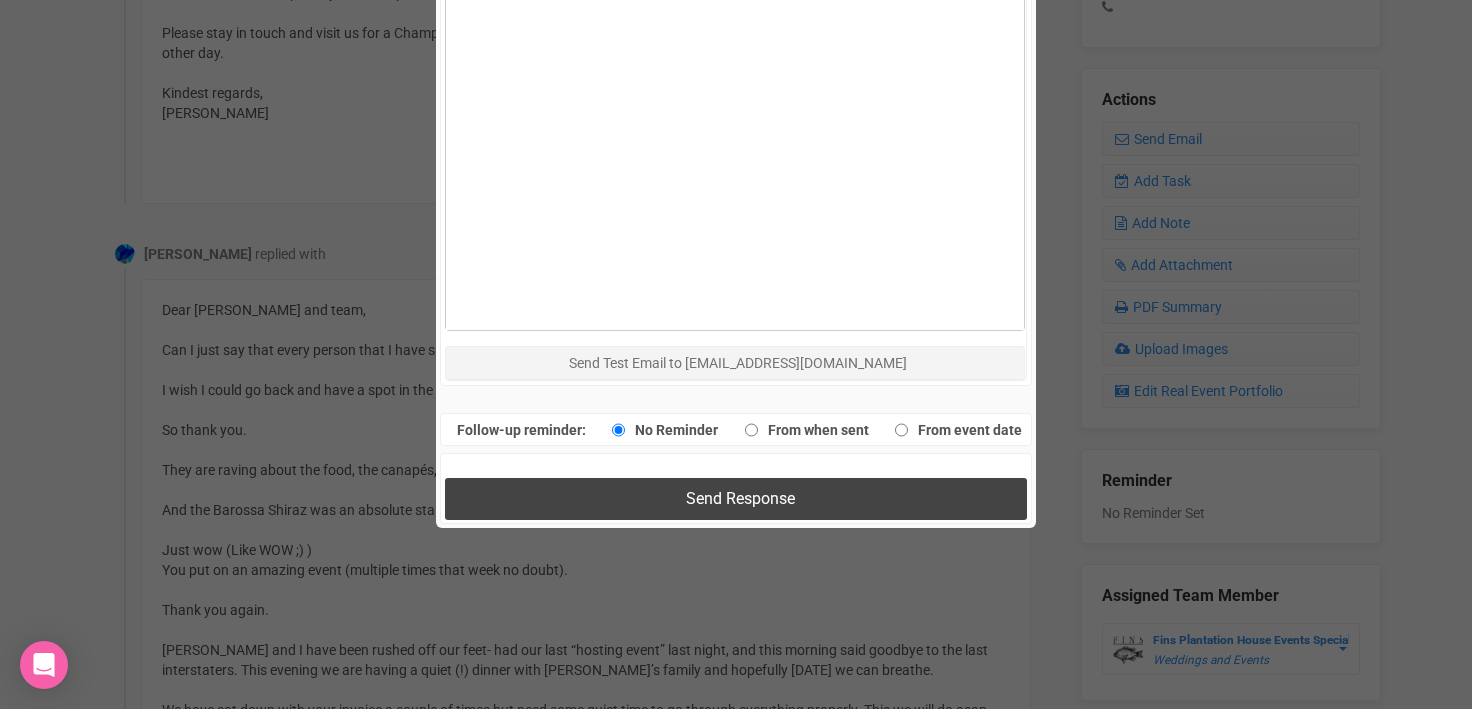 click on "Send Response" at bounding box center (740, 498) 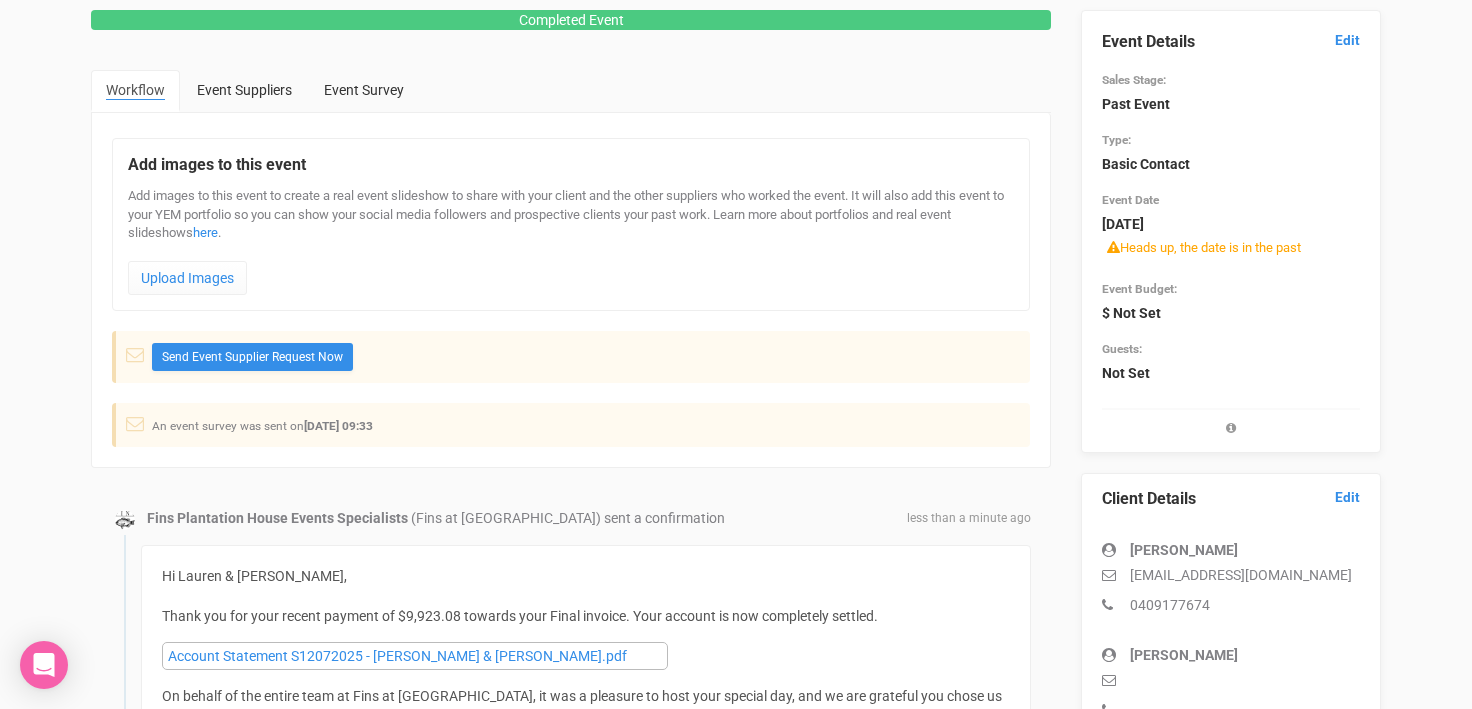 scroll, scrollTop: 0, scrollLeft: 0, axis: both 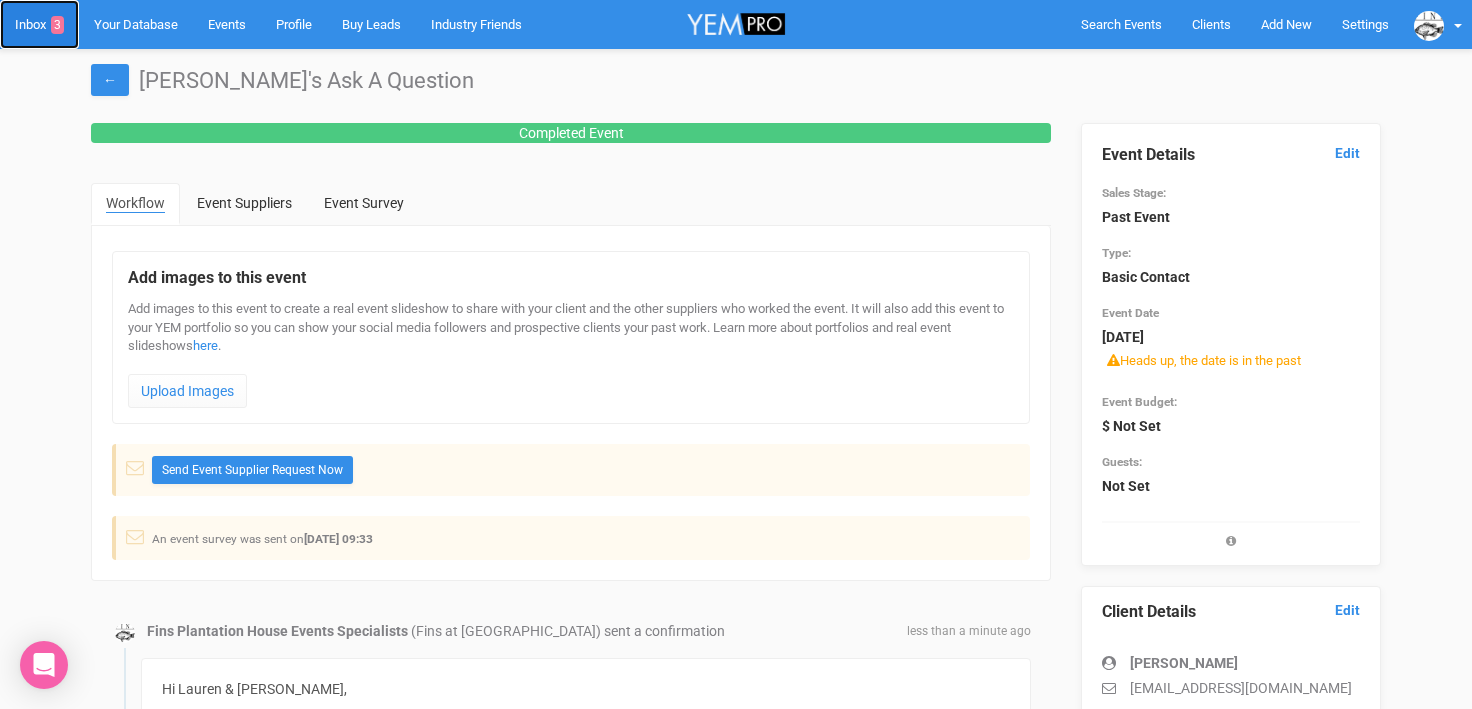 click on "Inbox  3" at bounding box center [39, 24] 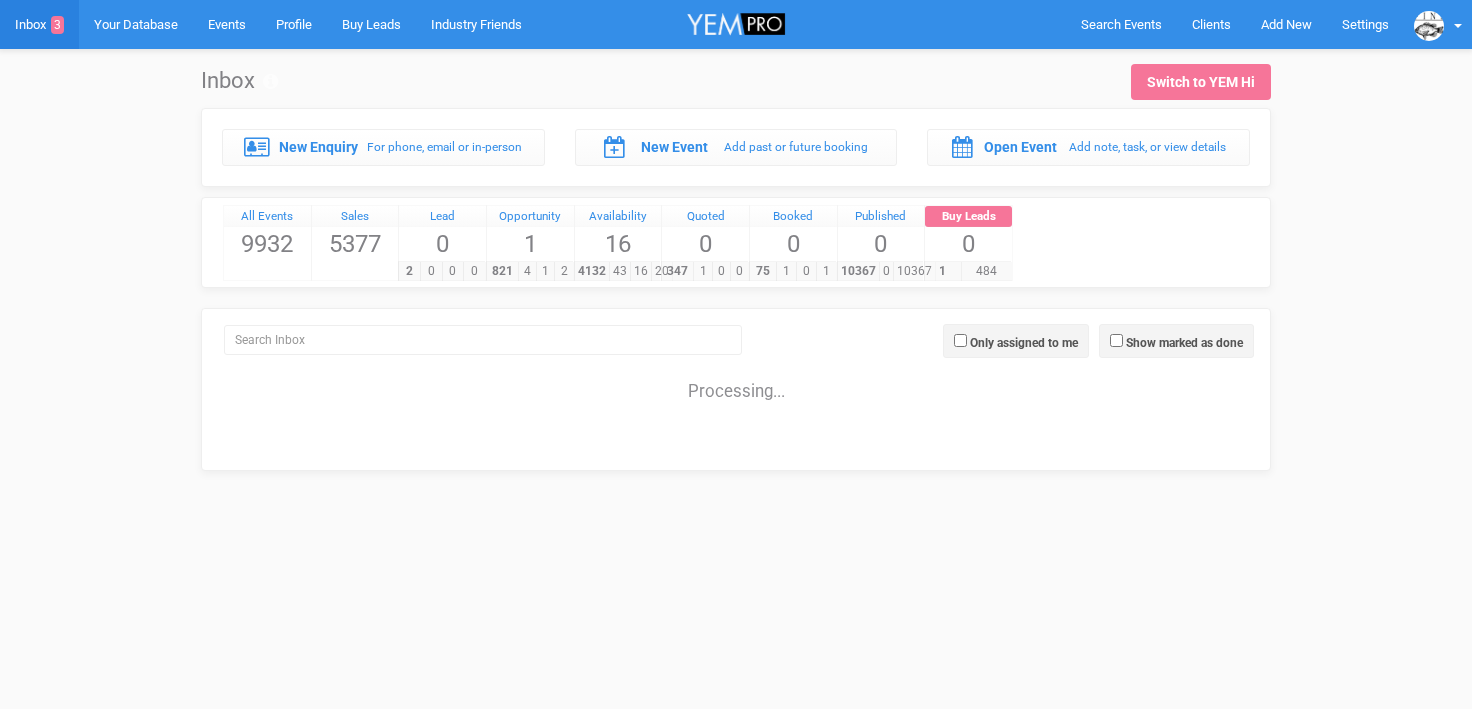 scroll, scrollTop: 0, scrollLeft: 0, axis: both 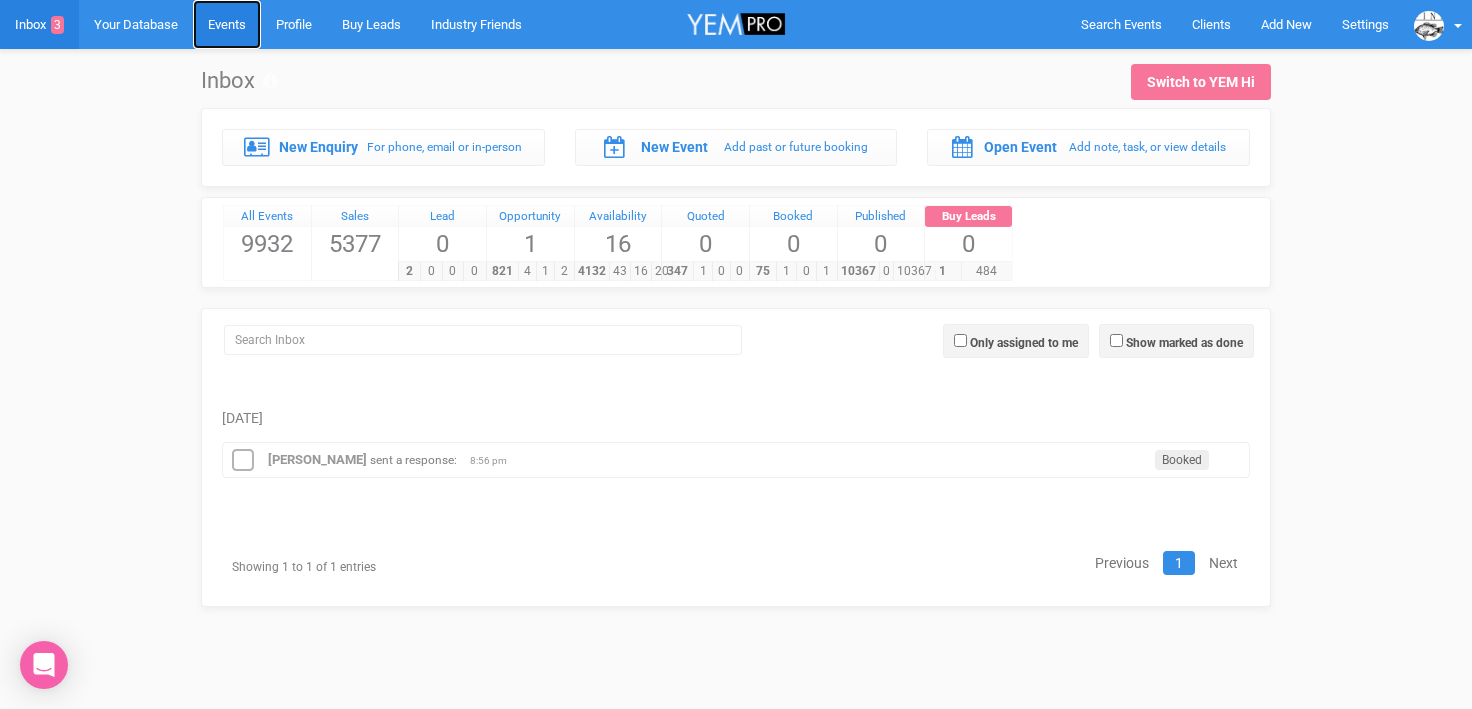 click on "Events" at bounding box center (227, 24) 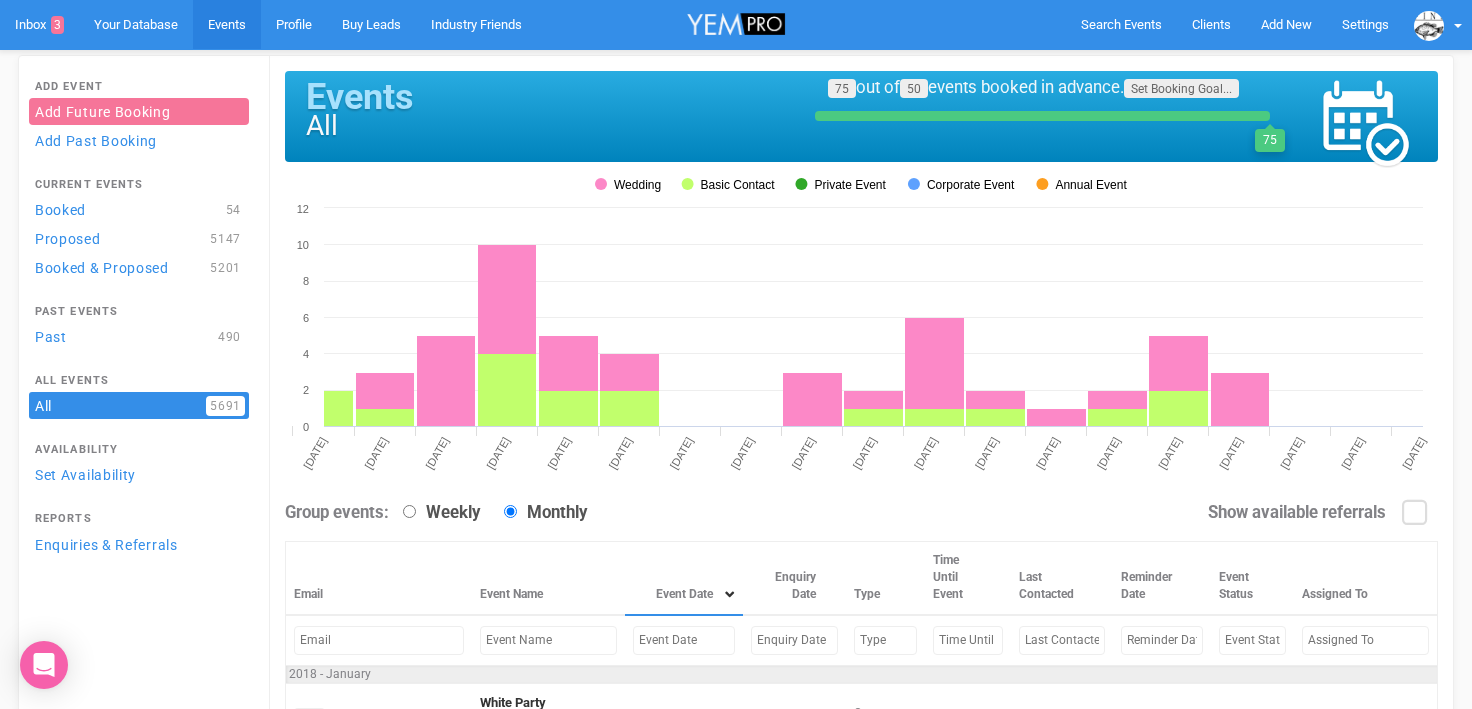 click at bounding box center (548, 640) 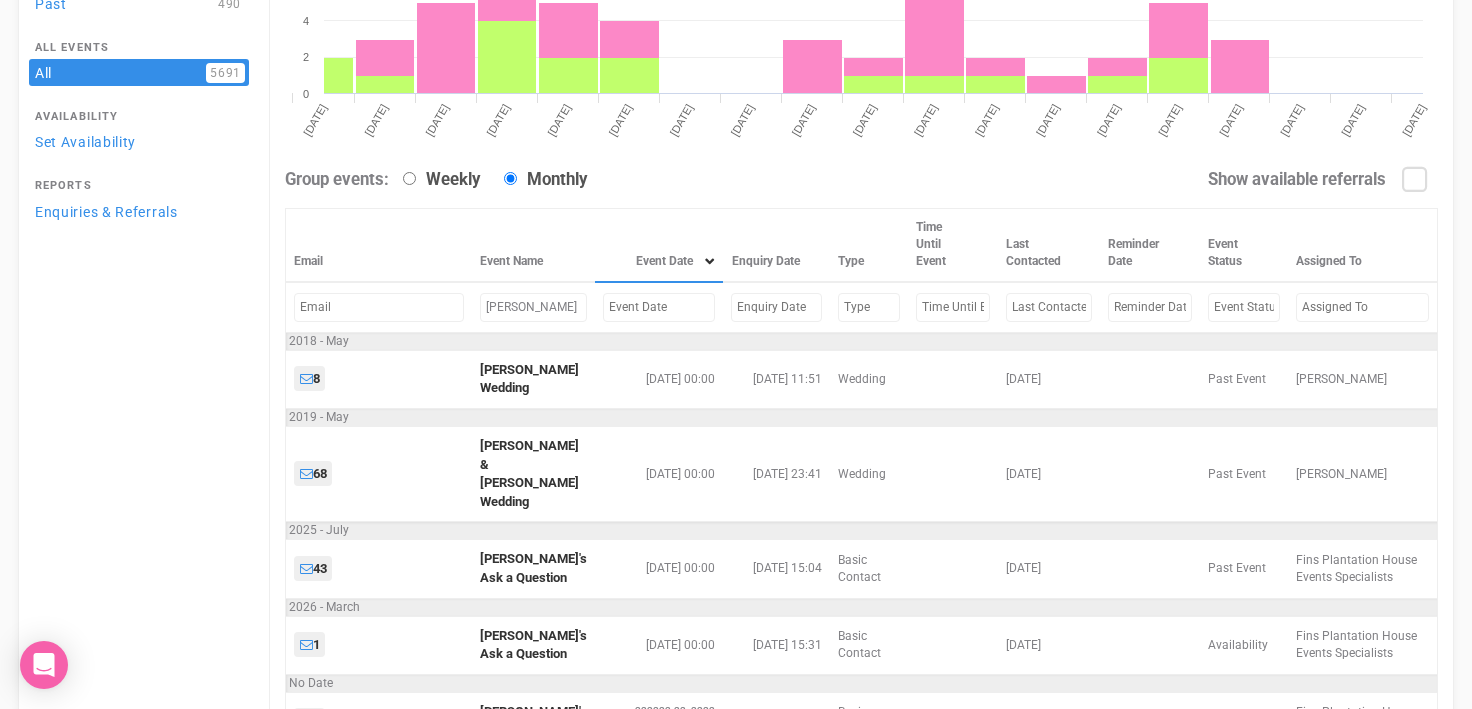 scroll, scrollTop: 329, scrollLeft: 0, axis: vertical 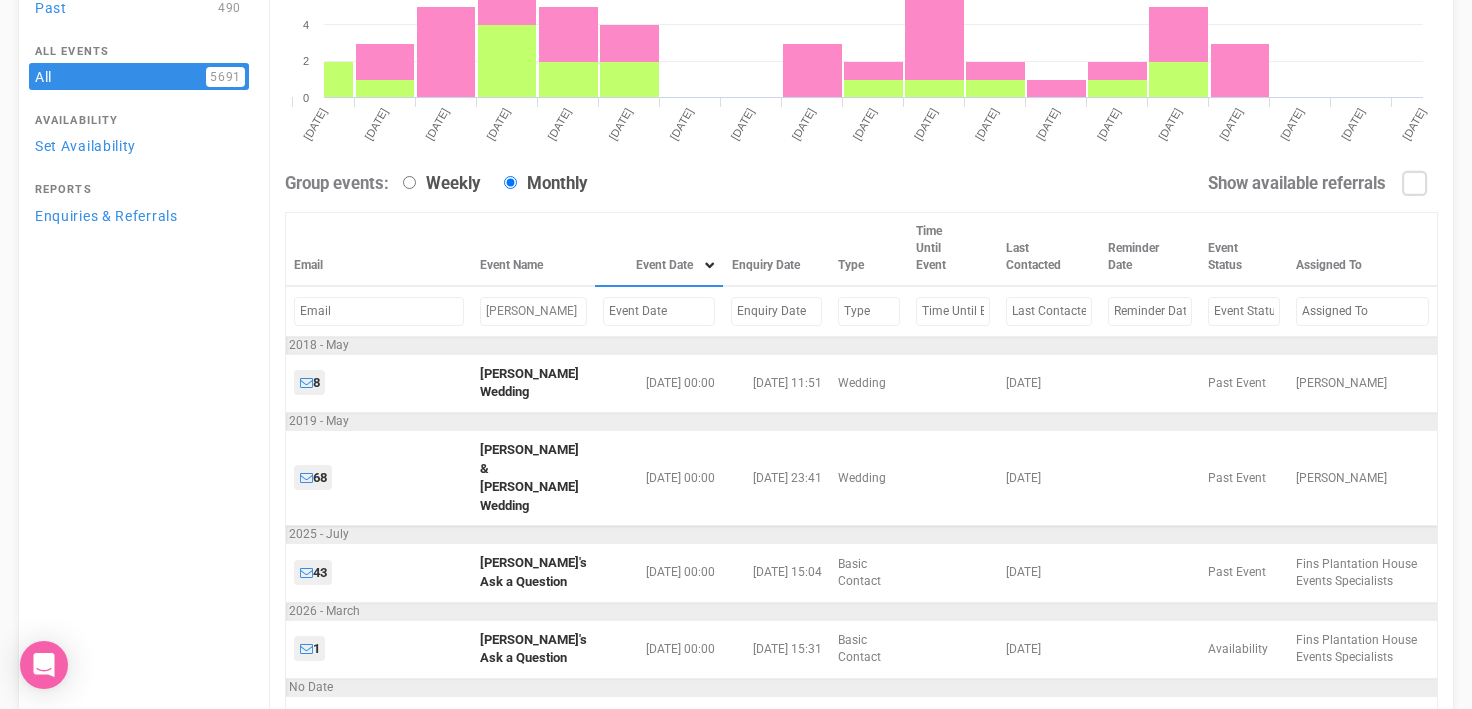type on "[PERSON_NAME]" 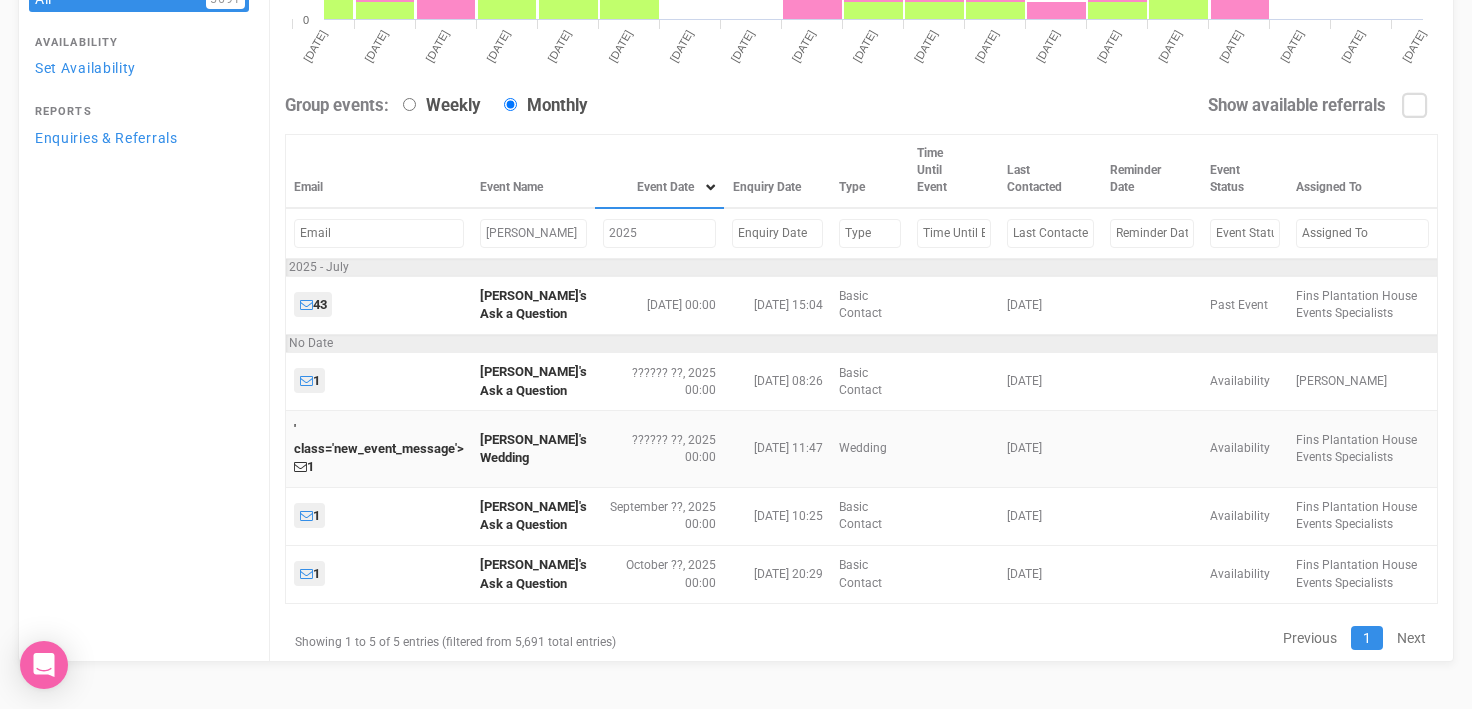 scroll, scrollTop: 411, scrollLeft: 0, axis: vertical 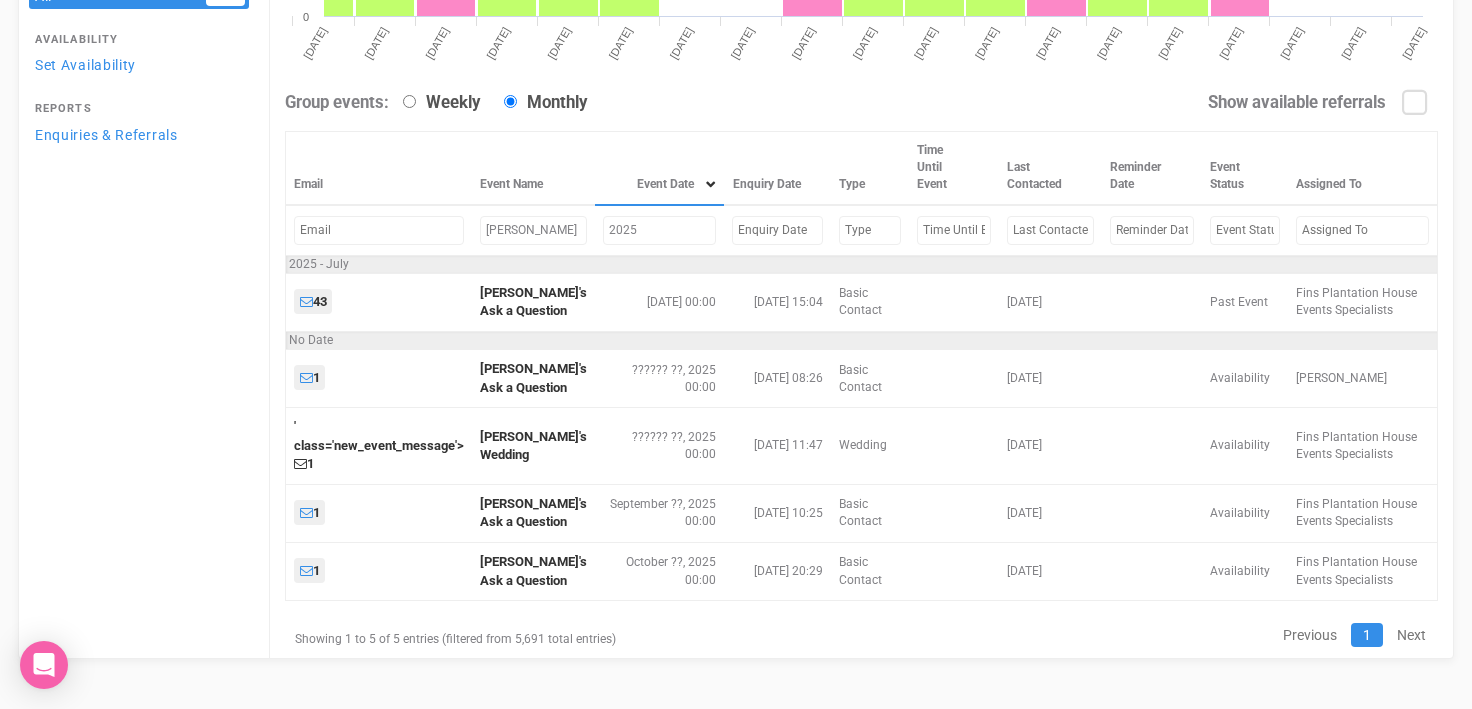 type on "2025" 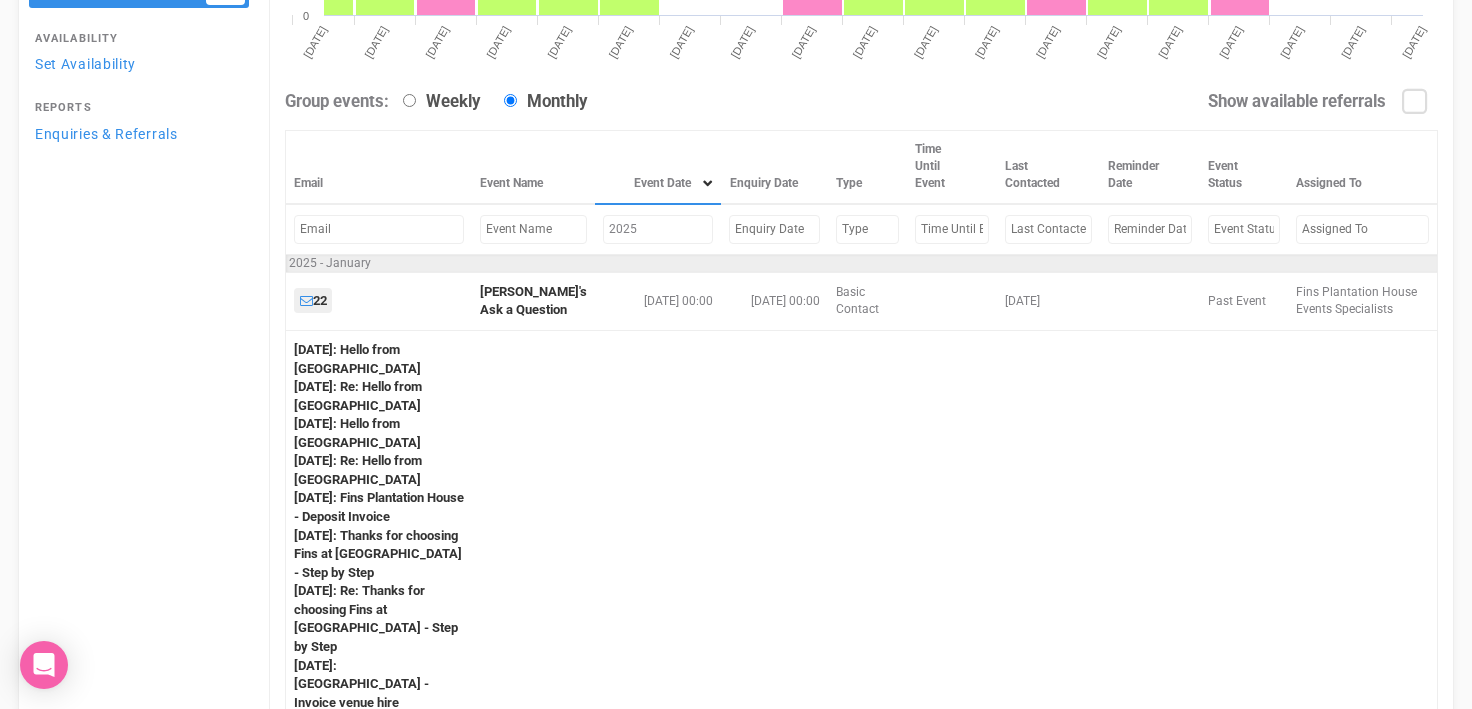 type 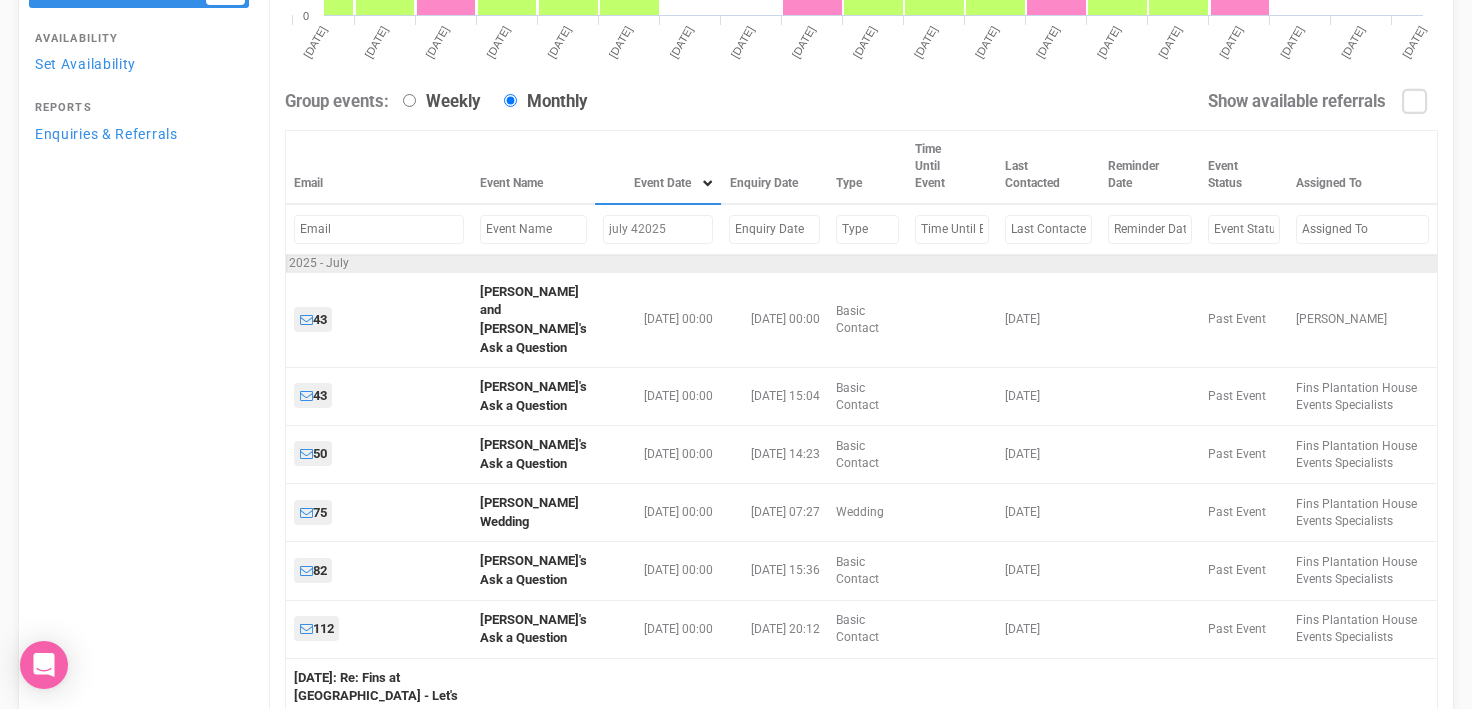 scroll, scrollTop: 148, scrollLeft: 0, axis: vertical 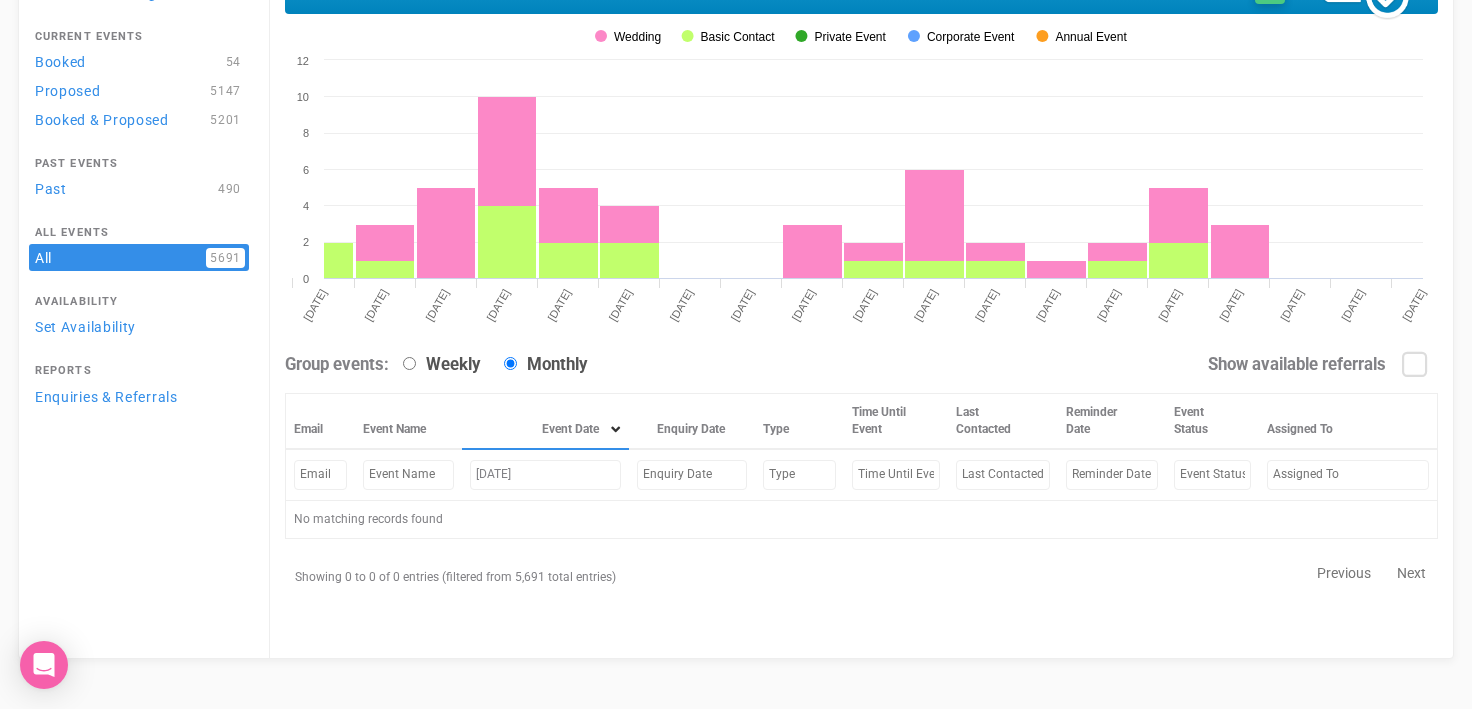 click on "[DATE]" at bounding box center (545, 474) 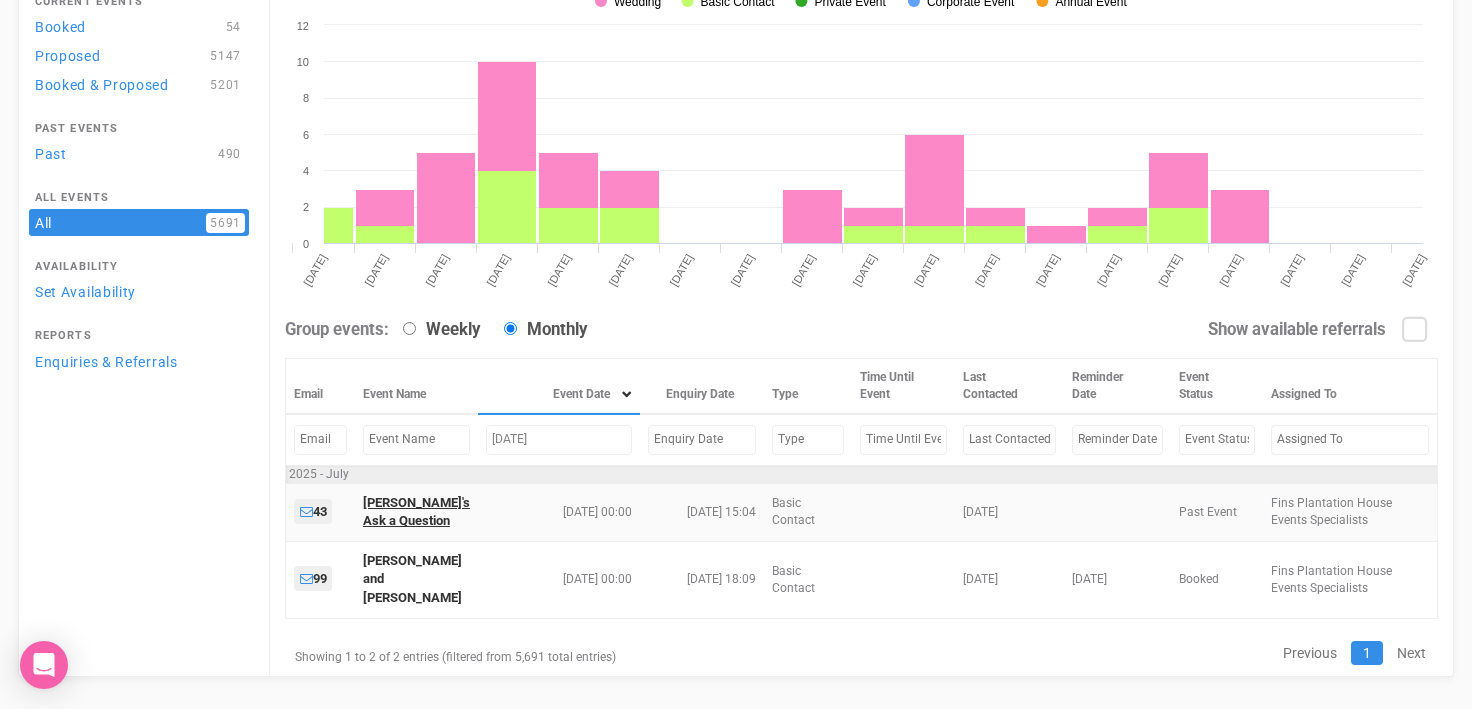 type on "[DATE]" 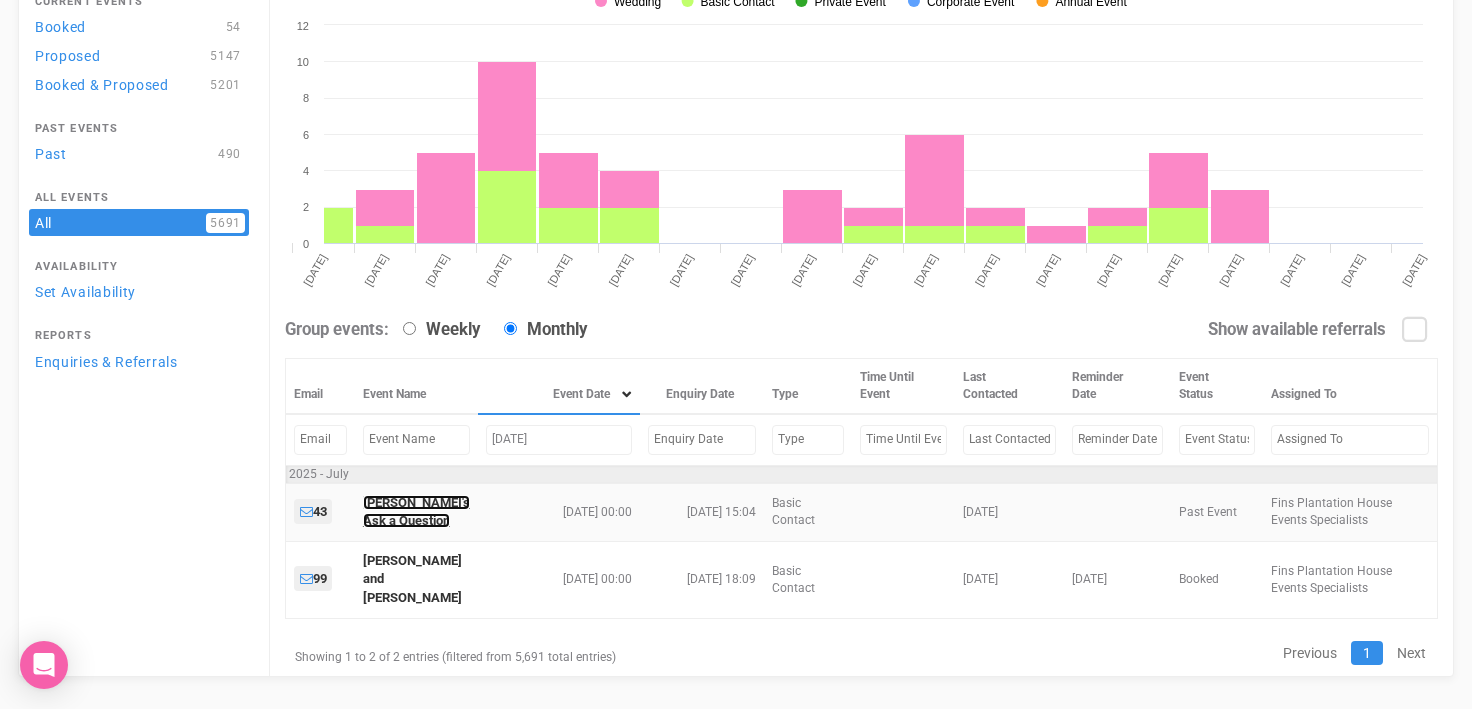 click on "[PERSON_NAME]'s Ask a Question" at bounding box center (416, 512) 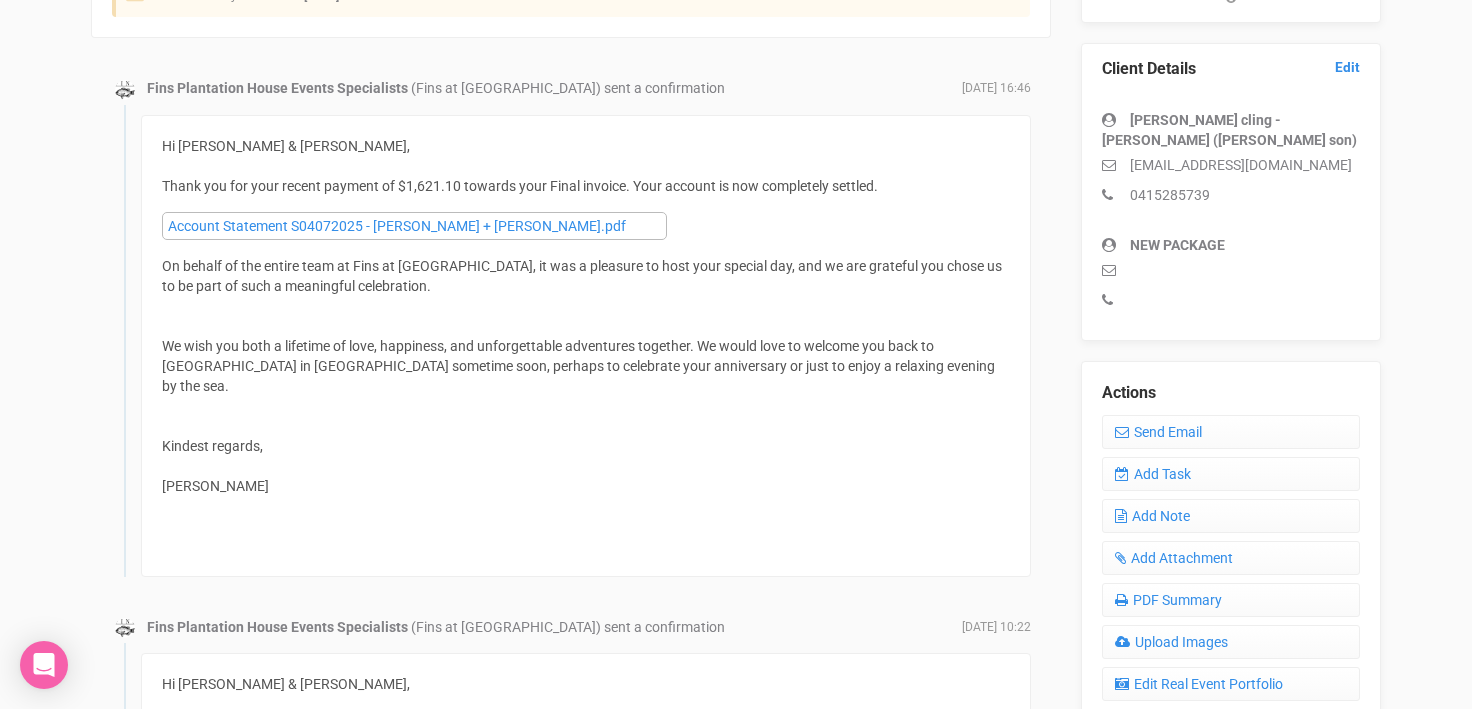 scroll, scrollTop: 548, scrollLeft: 0, axis: vertical 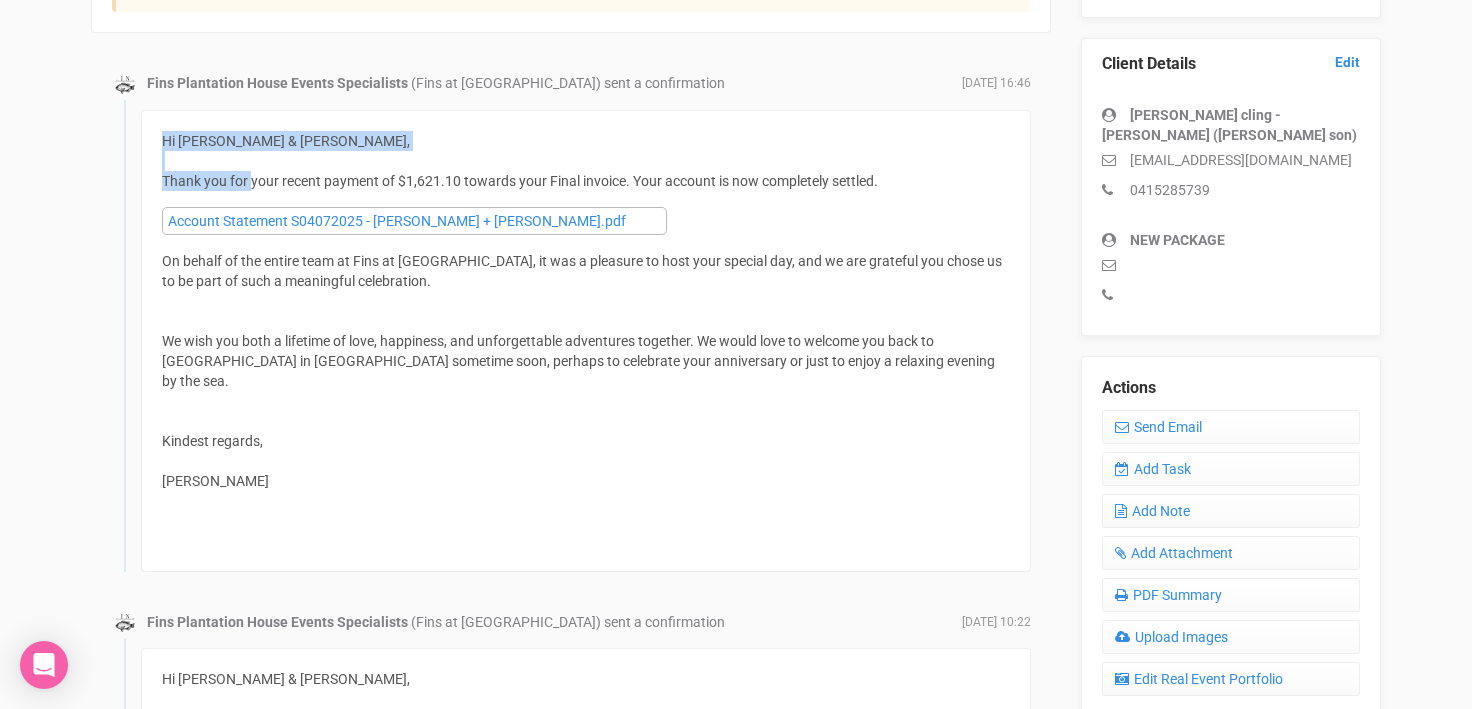 drag, startPoint x: 162, startPoint y: 141, endPoint x: 251, endPoint y: 177, distance: 96.00521 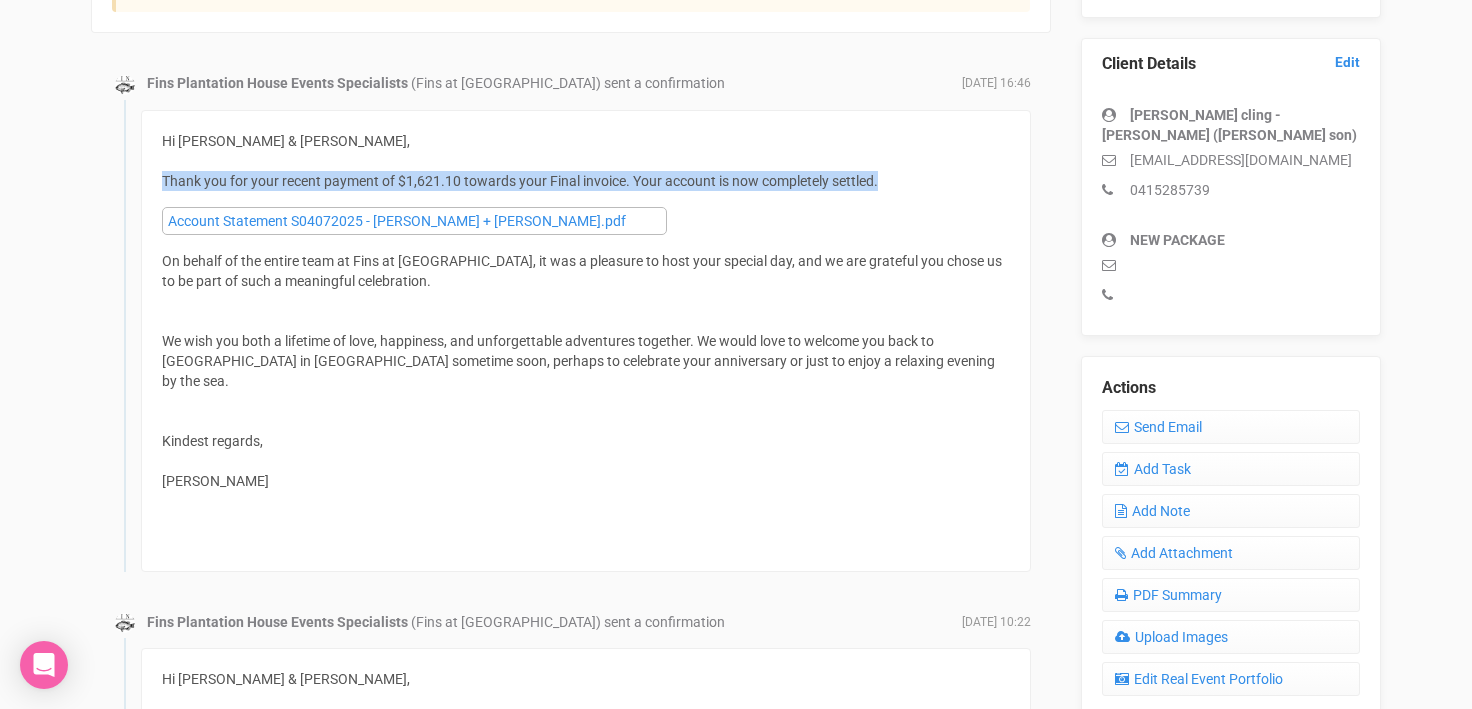 drag, startPoint x: 161, startPoint y: 182, endPoint x: 879, endPoint y: 186, distance: 718.01117 